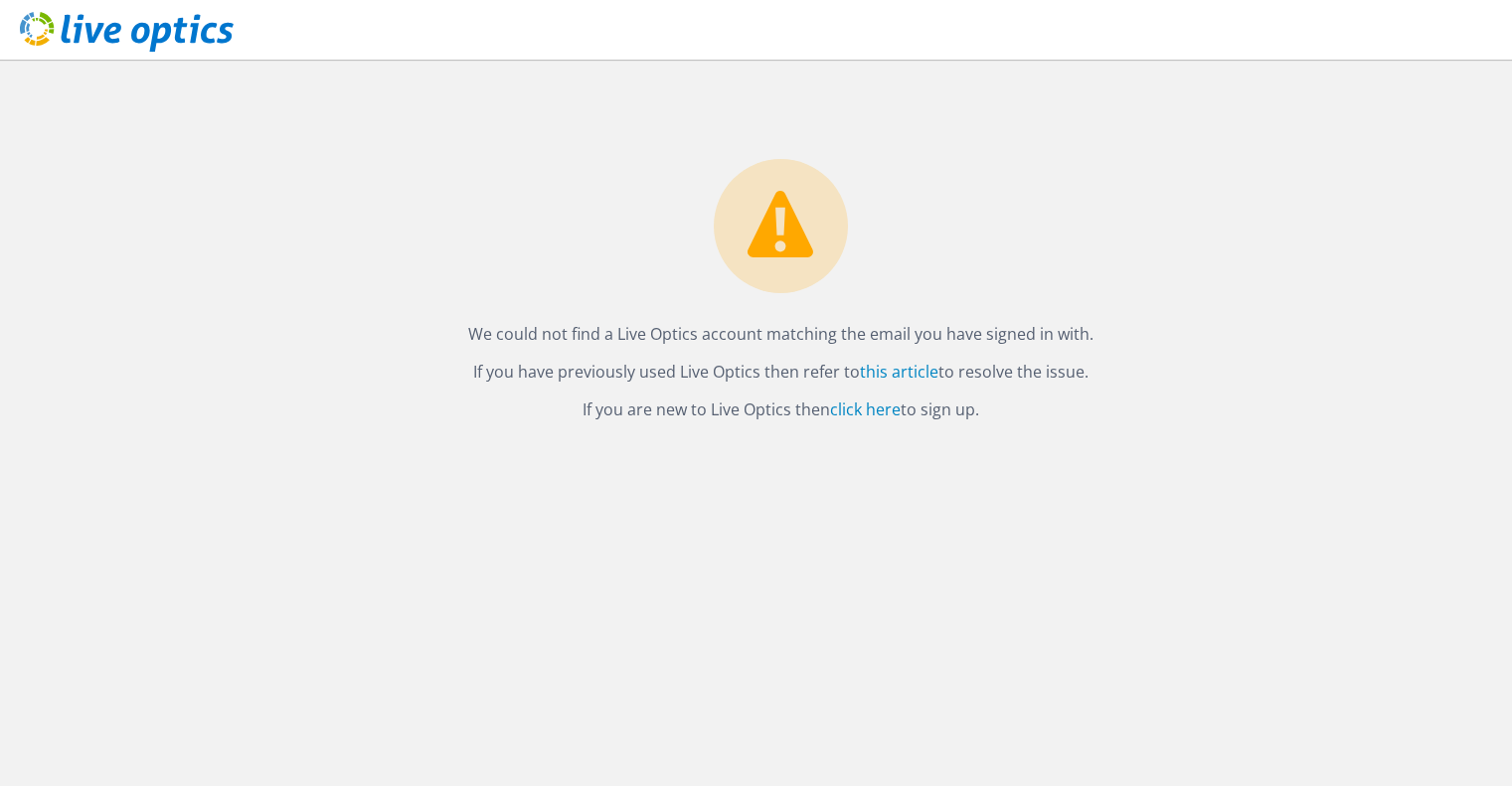 scroll, scrollTop: 0, scrollLeft: 0, axis: both 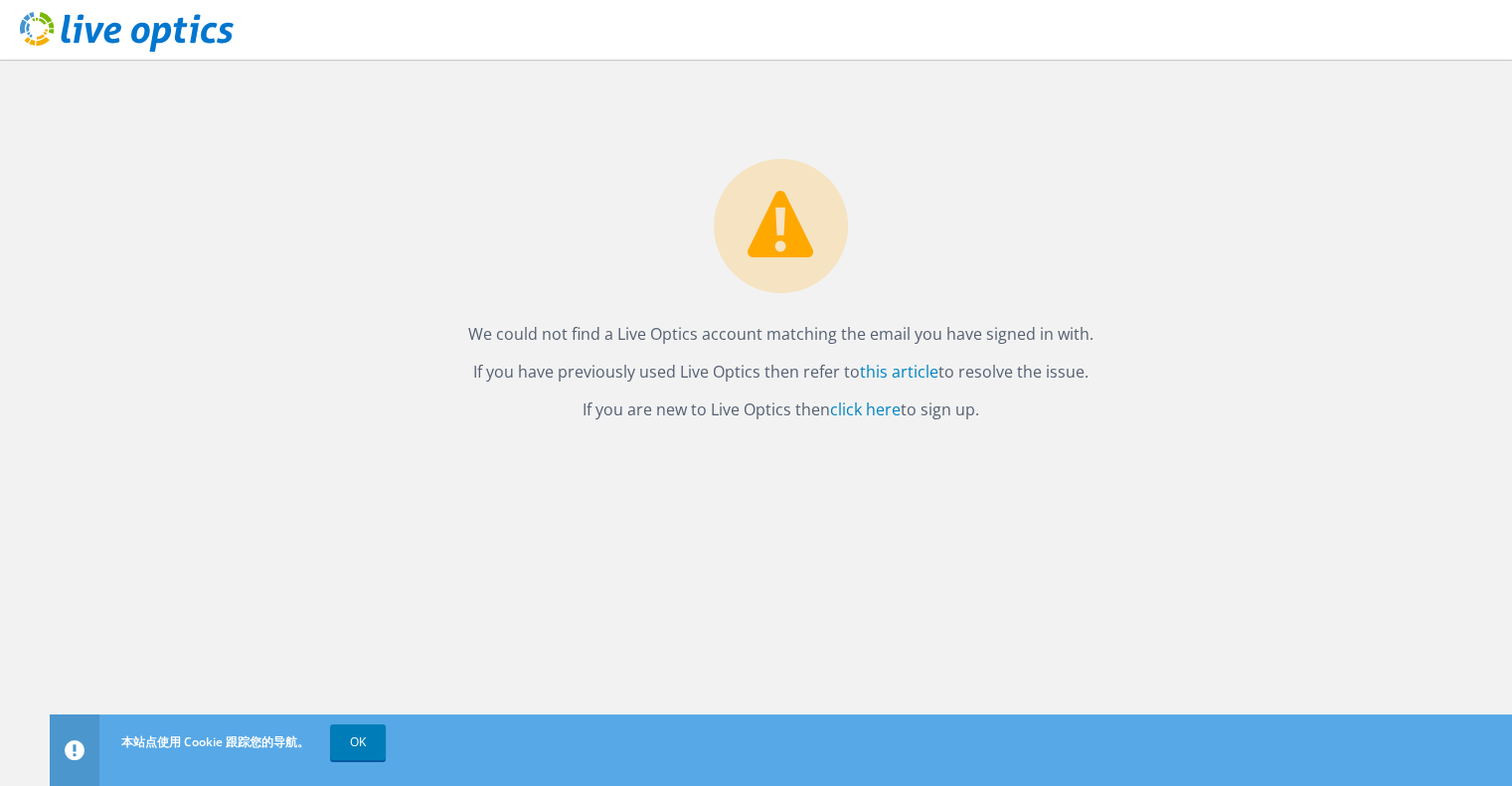 drag, startPoint x: 362, startPoint y: 742, endPoint x: 701, endPoint y: 563, distance: 383.35623 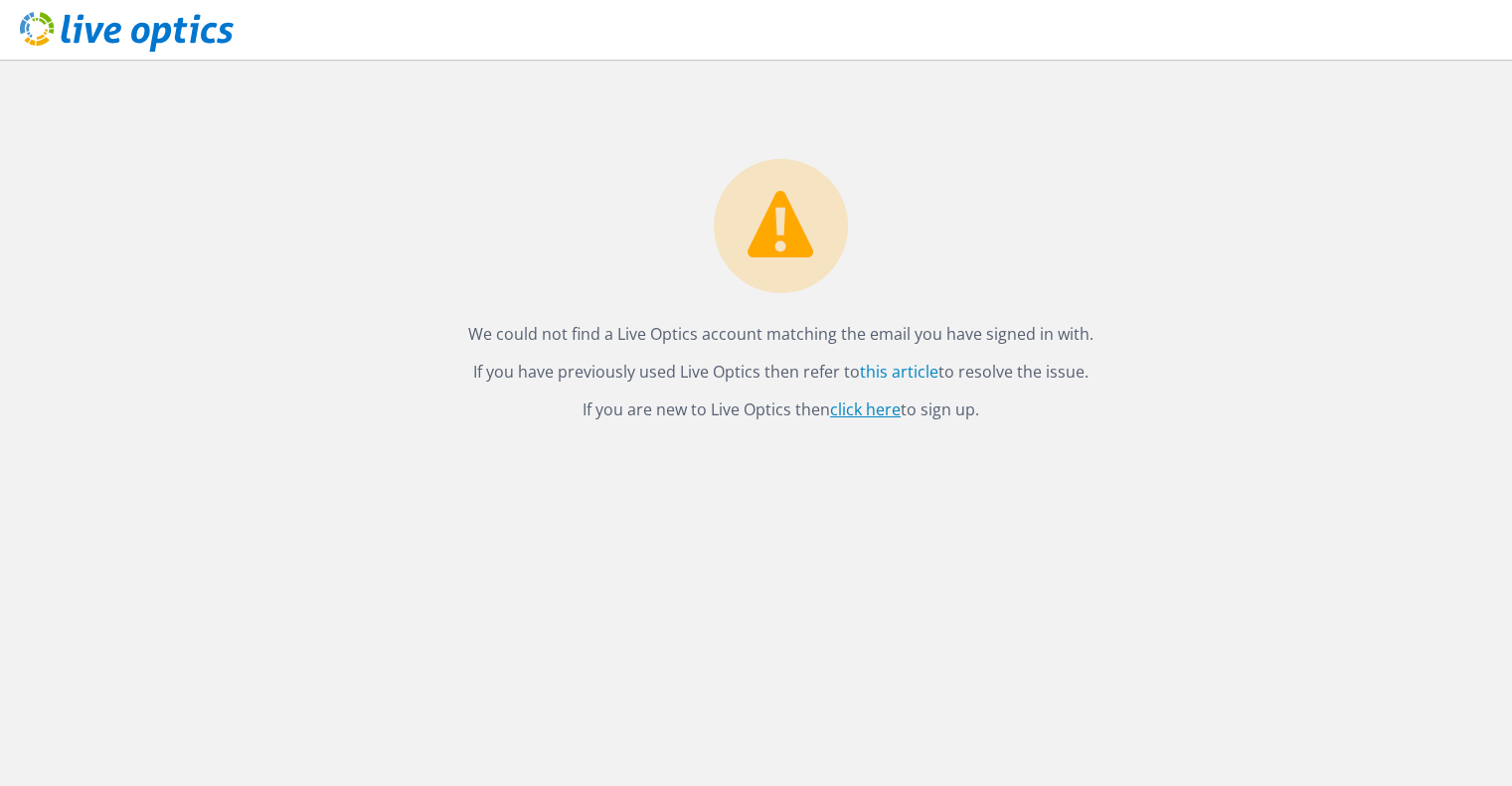 click on "click here" at bounding box center [865, 409] 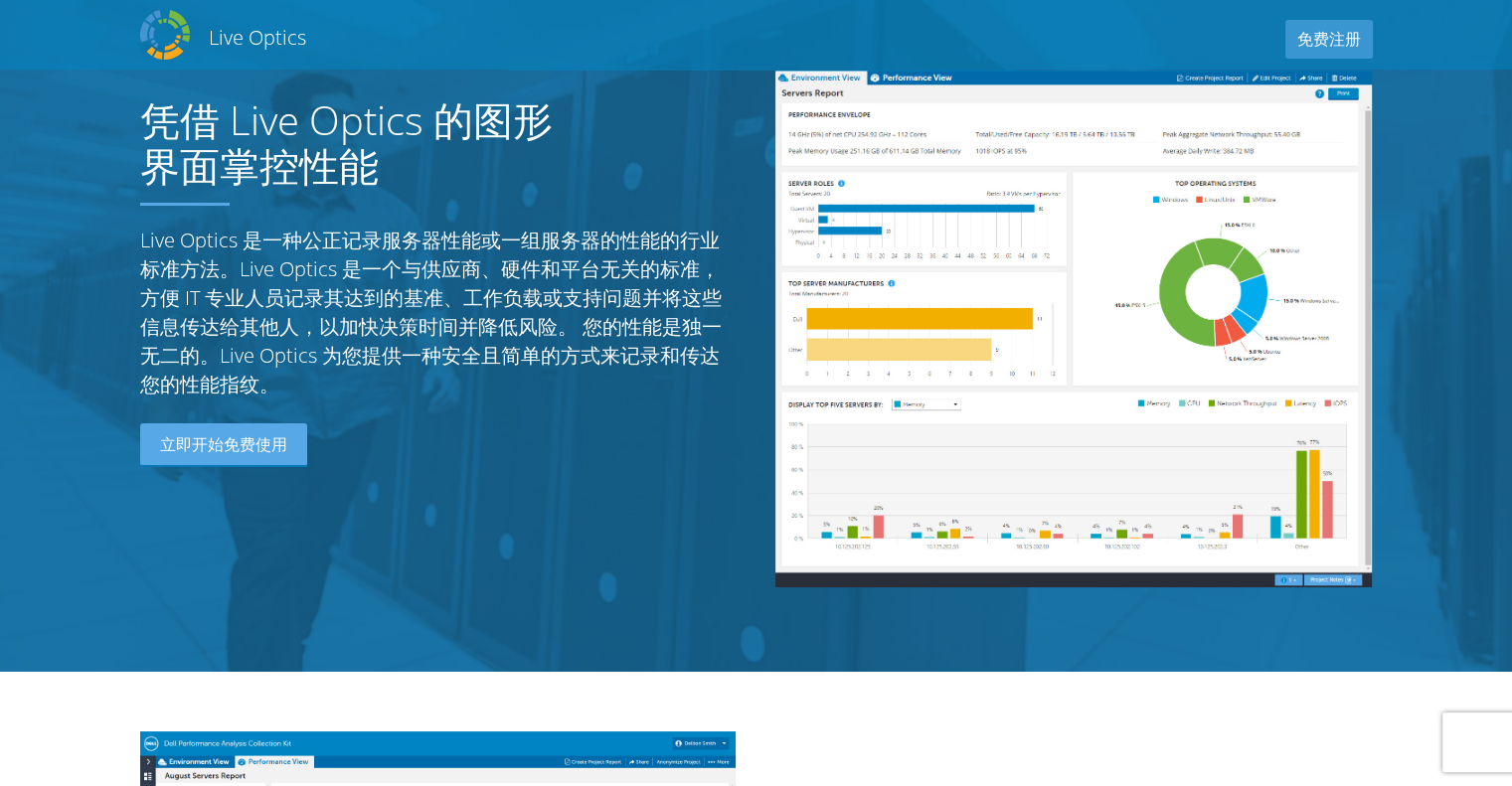 scroll, scrollTop: 0, scrollLeft: 0, axis: both 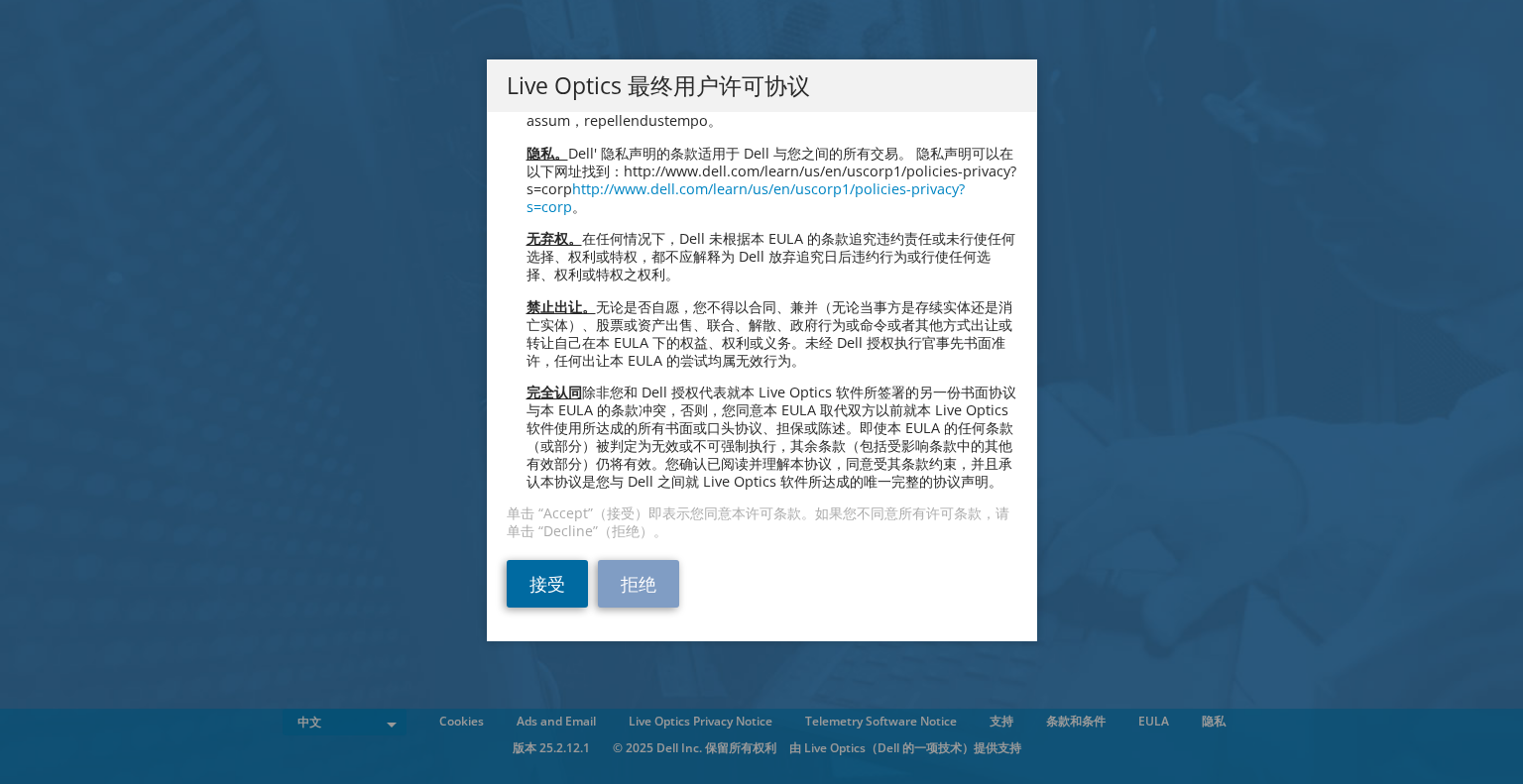 click on "接受" at bounding box center (547, 584) 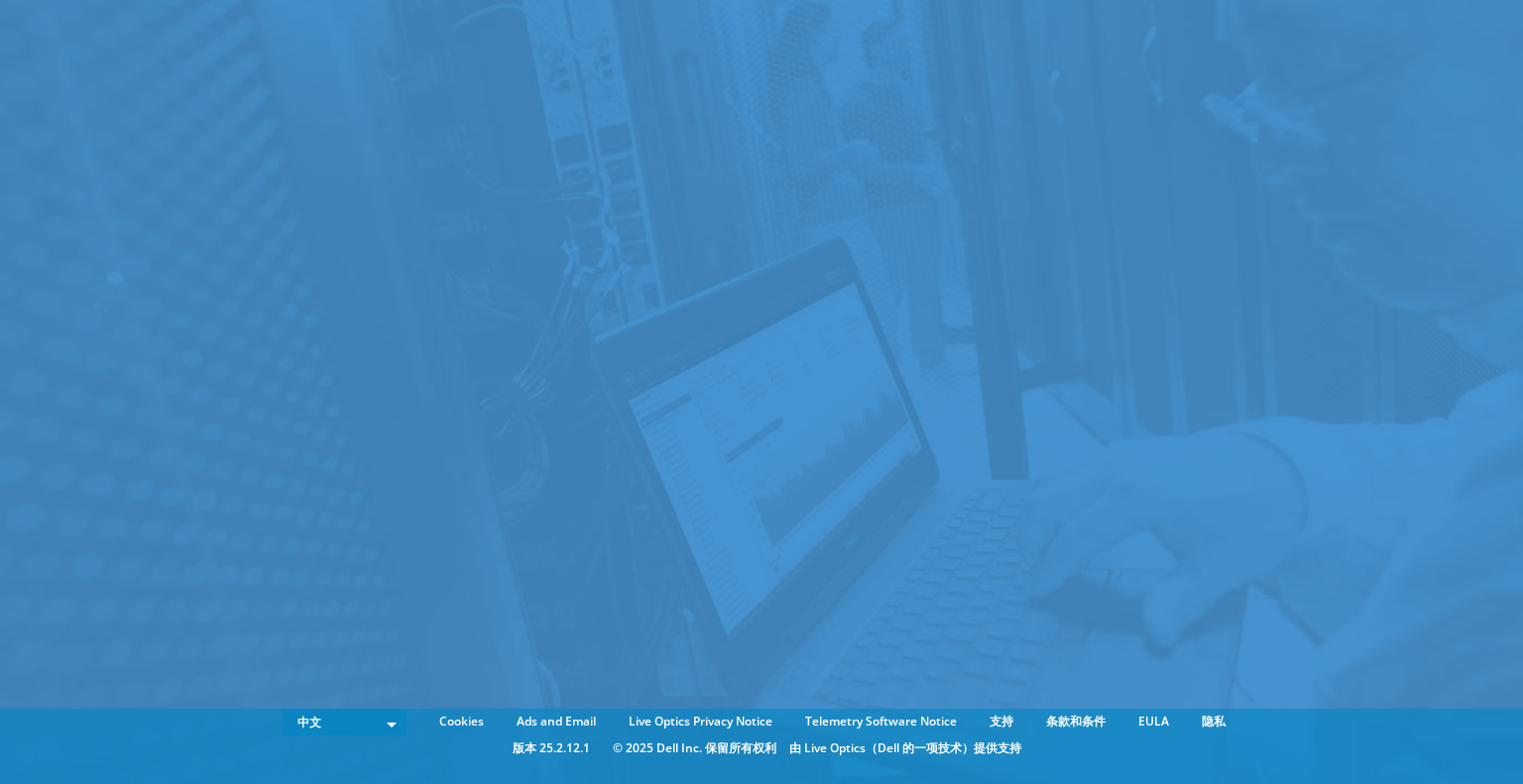 scroll, scrollTop: 0, scrollLeft: 0, axis: both 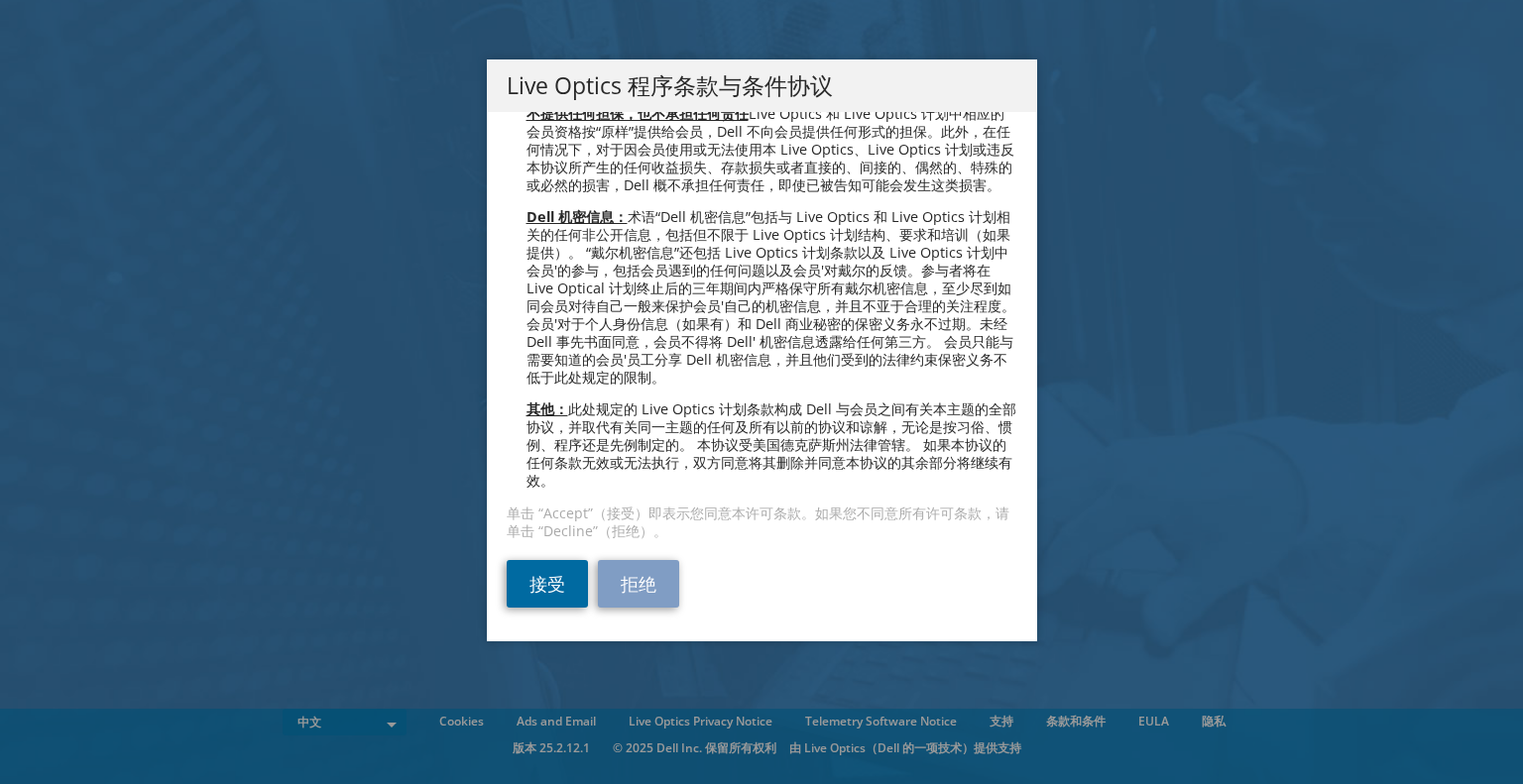 click on "接受" at bounding box center [547, 584] 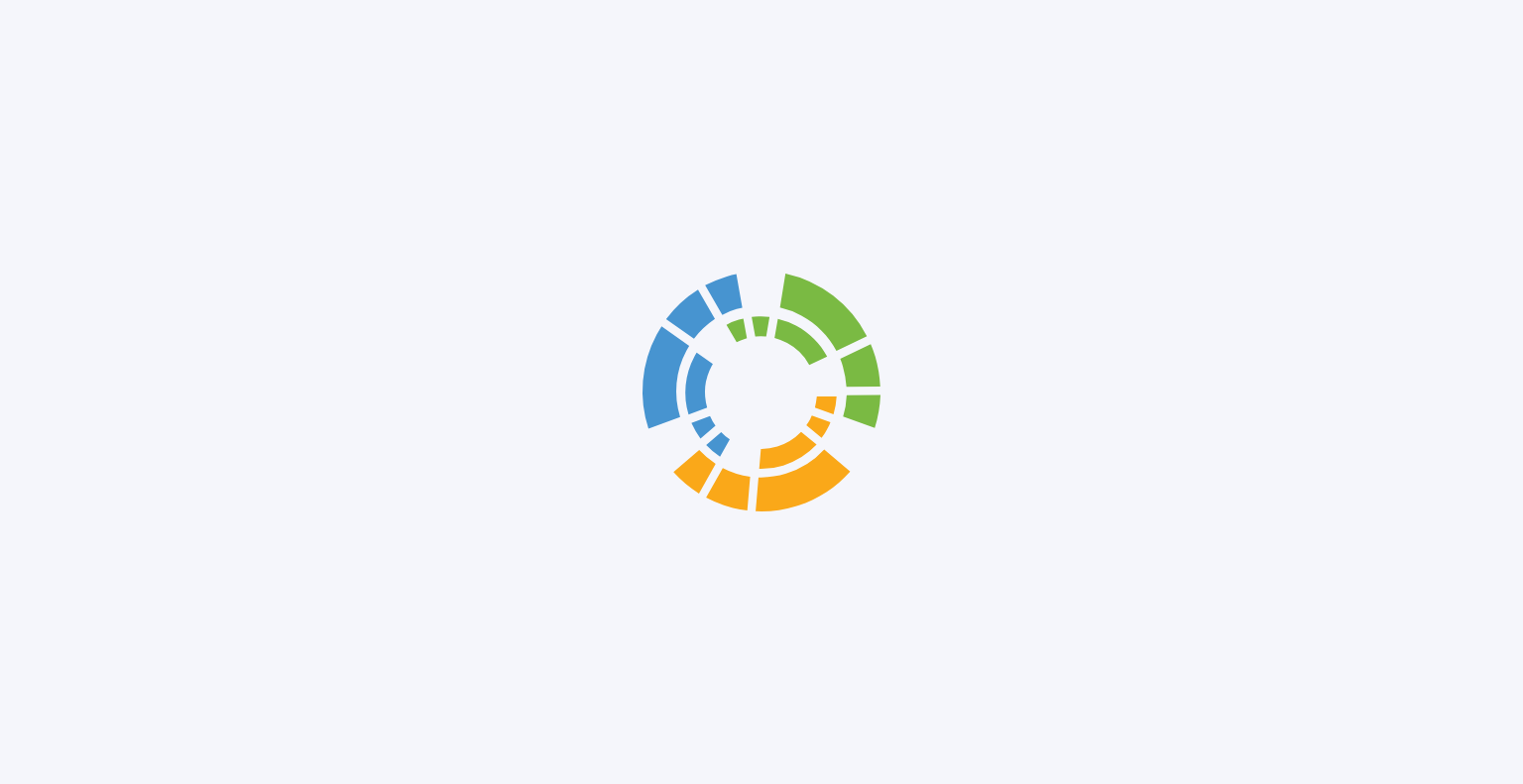 scroll, scrollTop: 0, scrollLeft: 0, axis: both 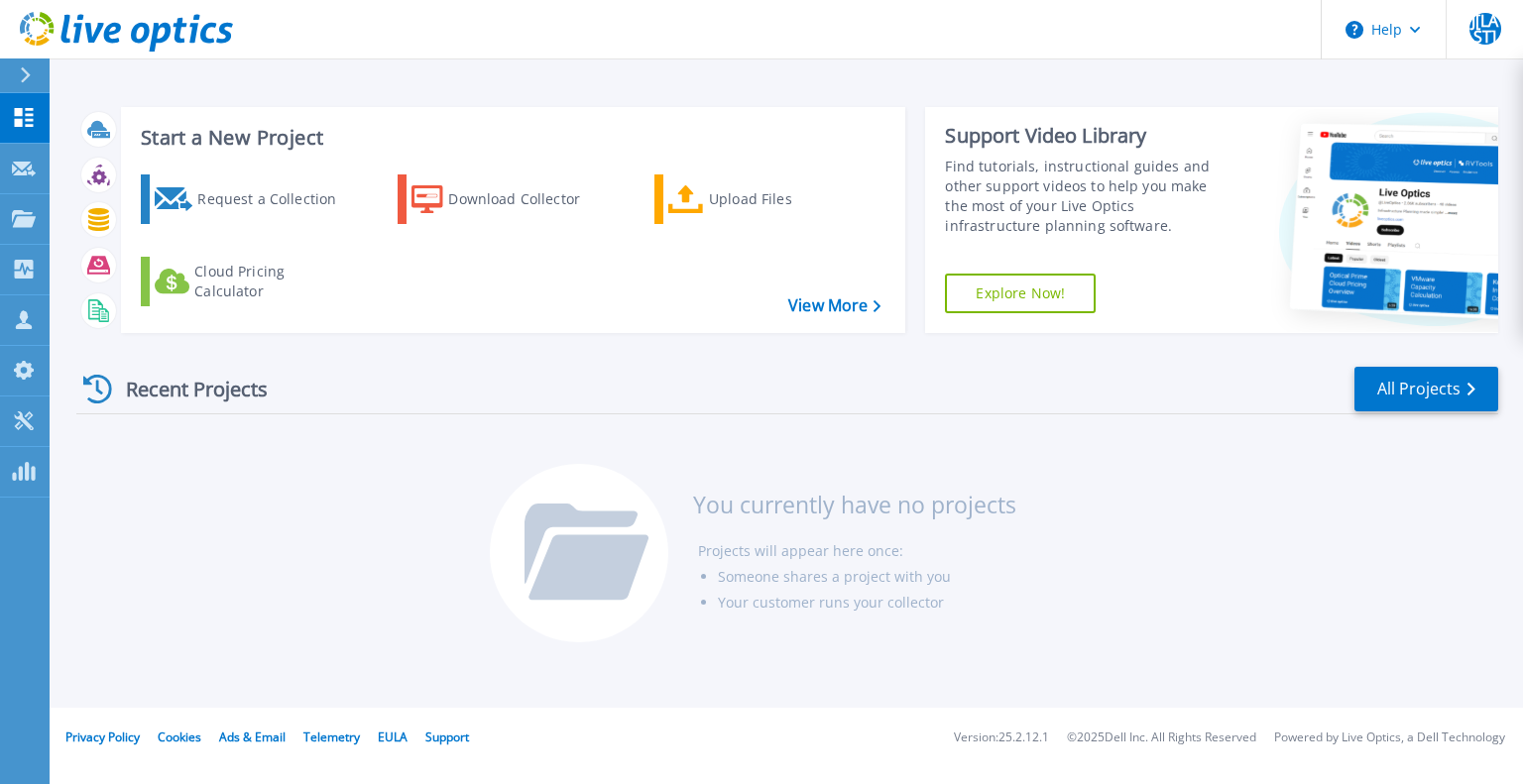 click on "Start a New Project     Request a Collection     Download Collector     Upload Files     Cloud Pricing Calculator View More  Support Video Library Find tutorials, instructional guides and other support videos to help you make the most of your Live Optics infrastructure planning software. Explore Now! Recent Projects All Projects You currently have no projects Projects will appear here once: Someone shares a project with you Your customer runs your collector" at bounding box center (786, 354) 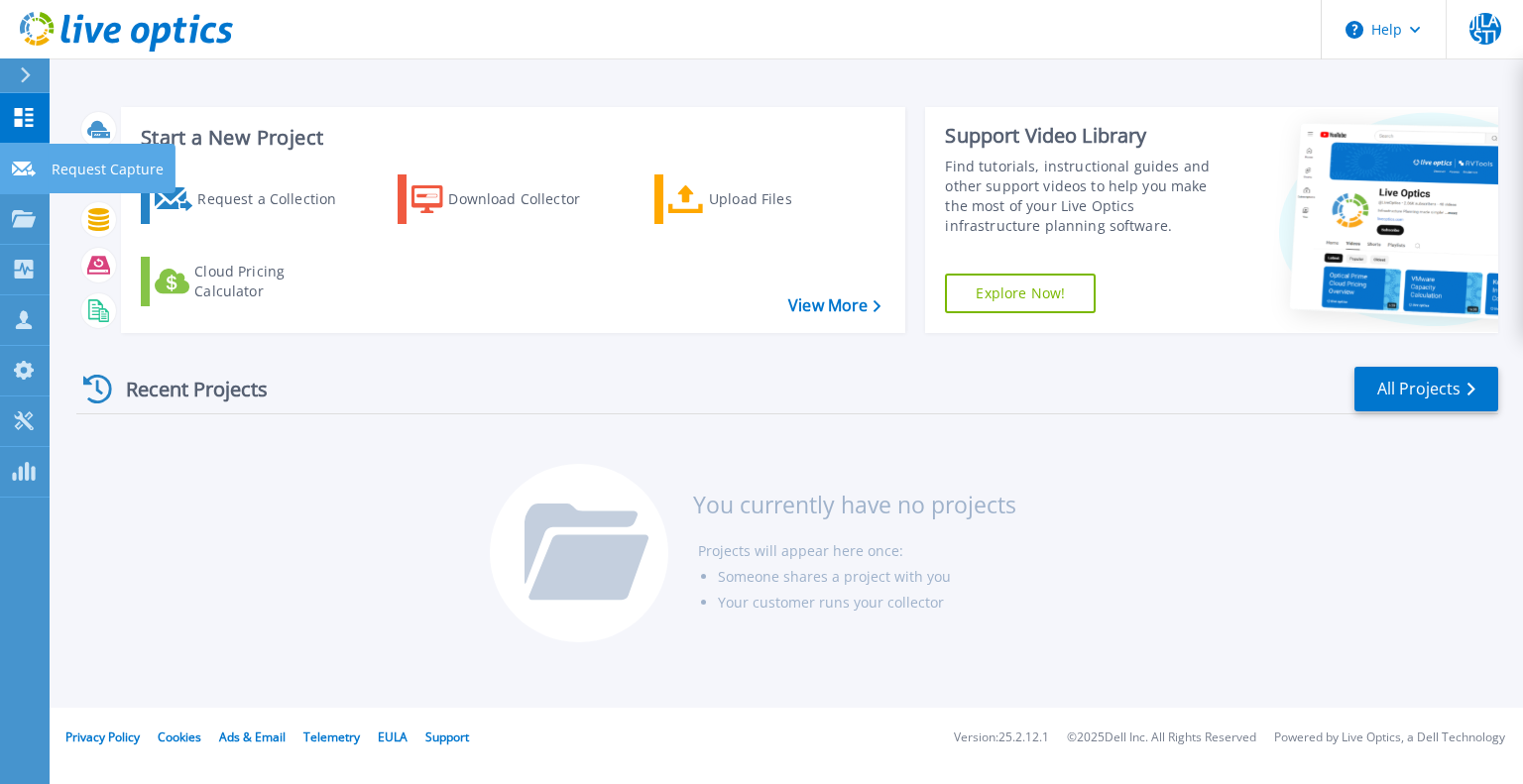 click on "Request Capture Request Capture" at bounding box center [25, 168] 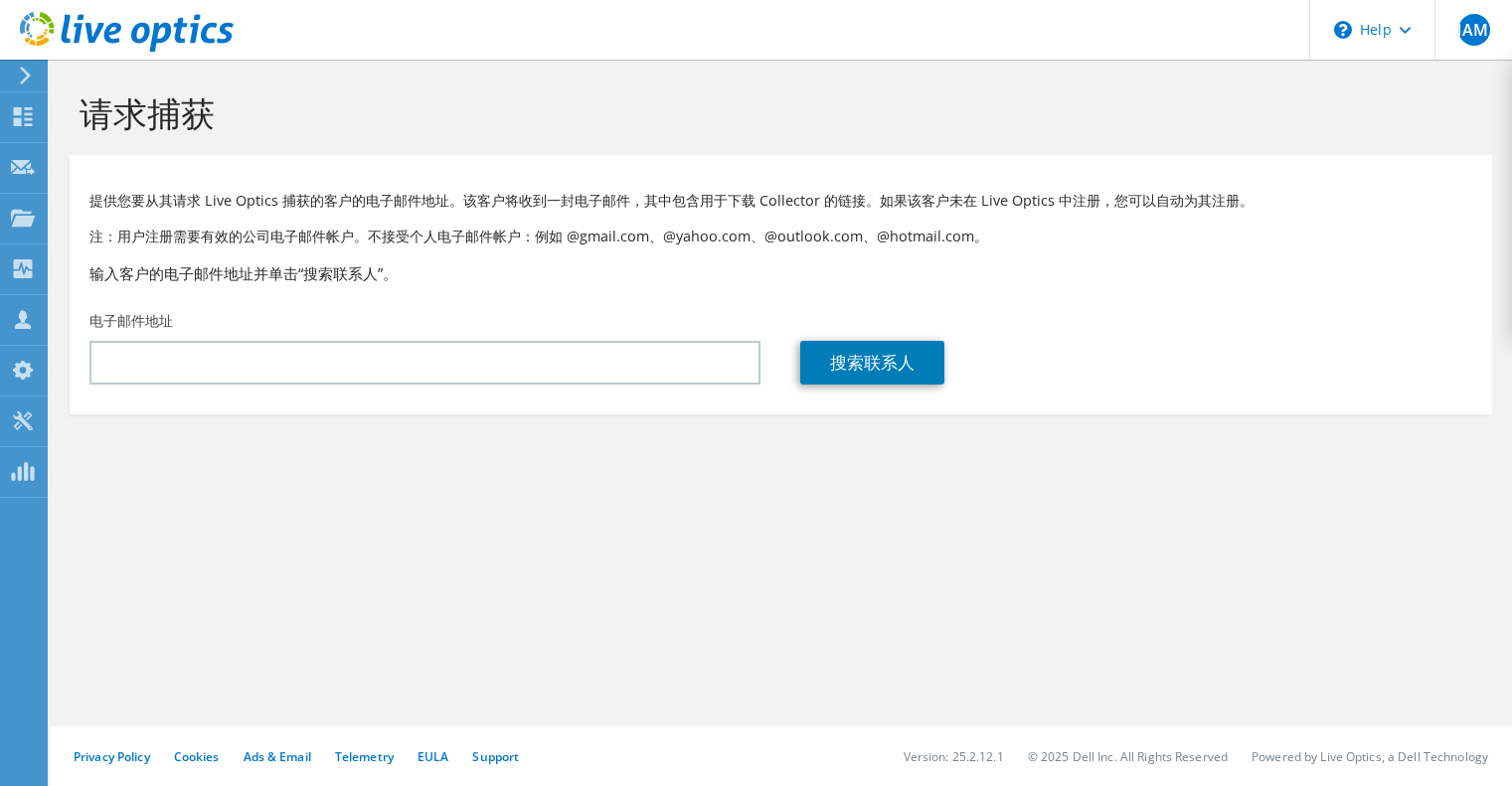 scroll, scrollTop: 0, scrollLeft: 0, axis: both 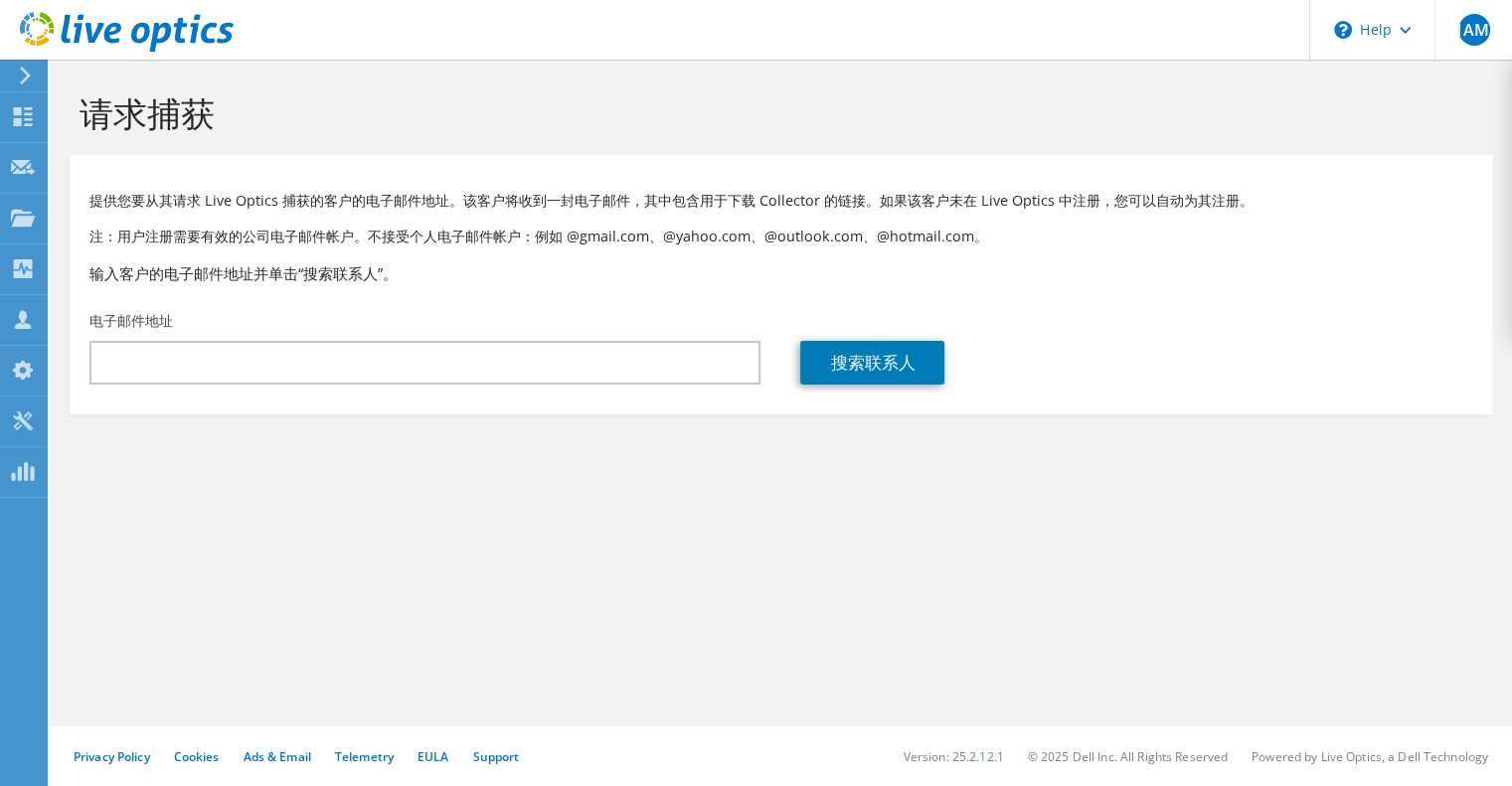 click 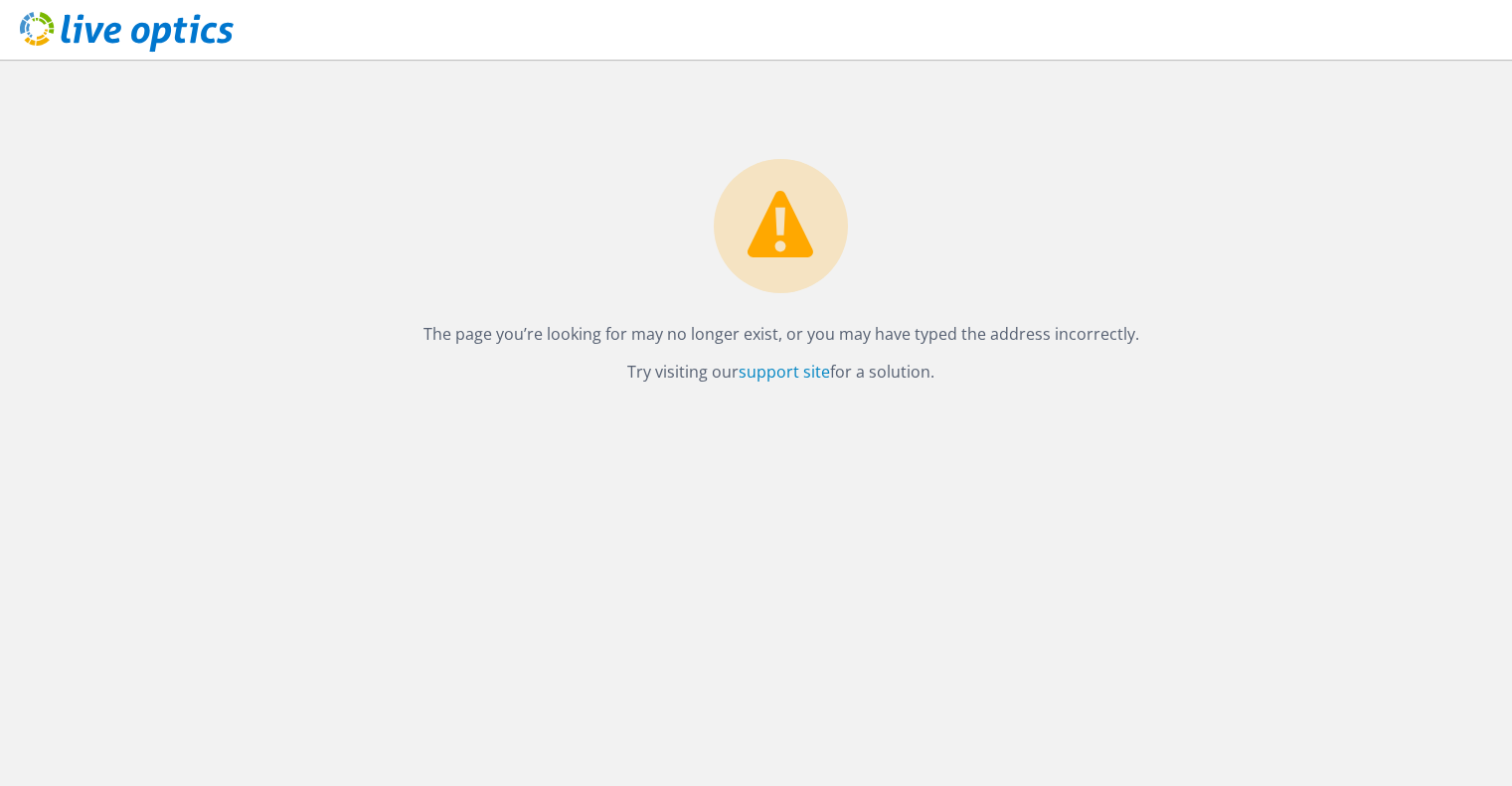 scroll, scrollTop: 0, scrollLeft: 0, axis: both 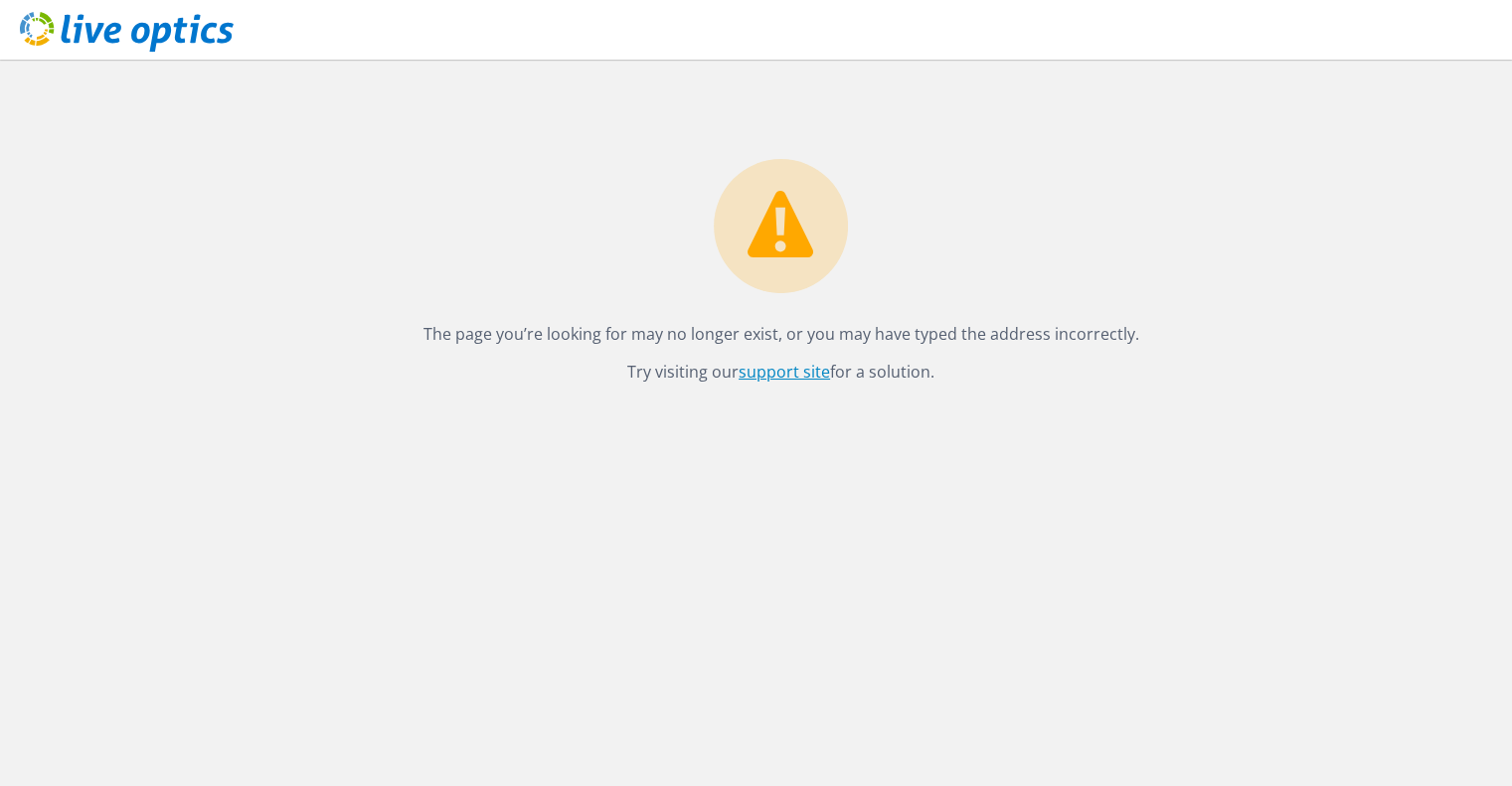 click on "support site" at bounding box center (784, 372) 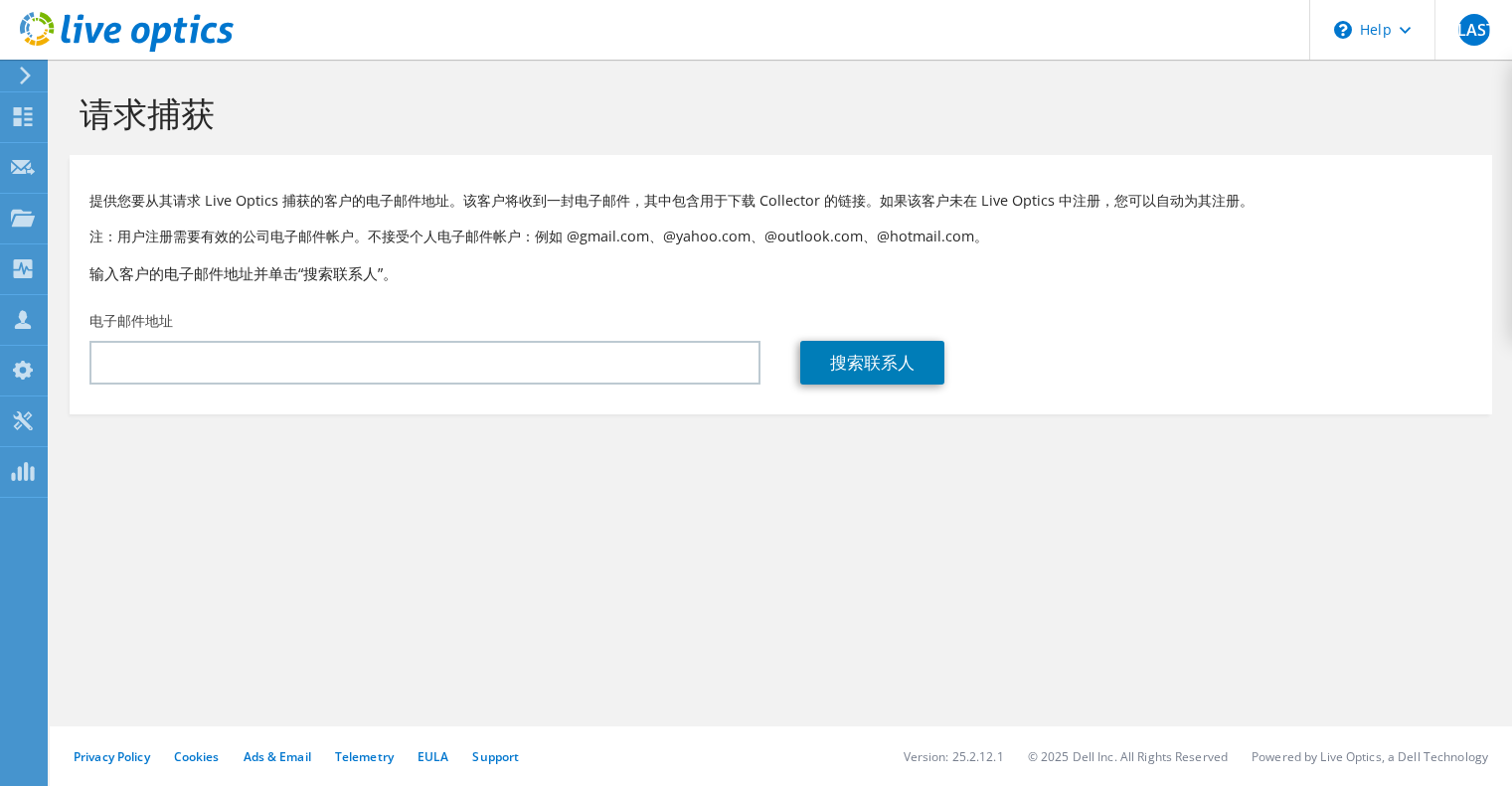 scroll, scrollTop: 0, scrollLeft: 0, axis: both 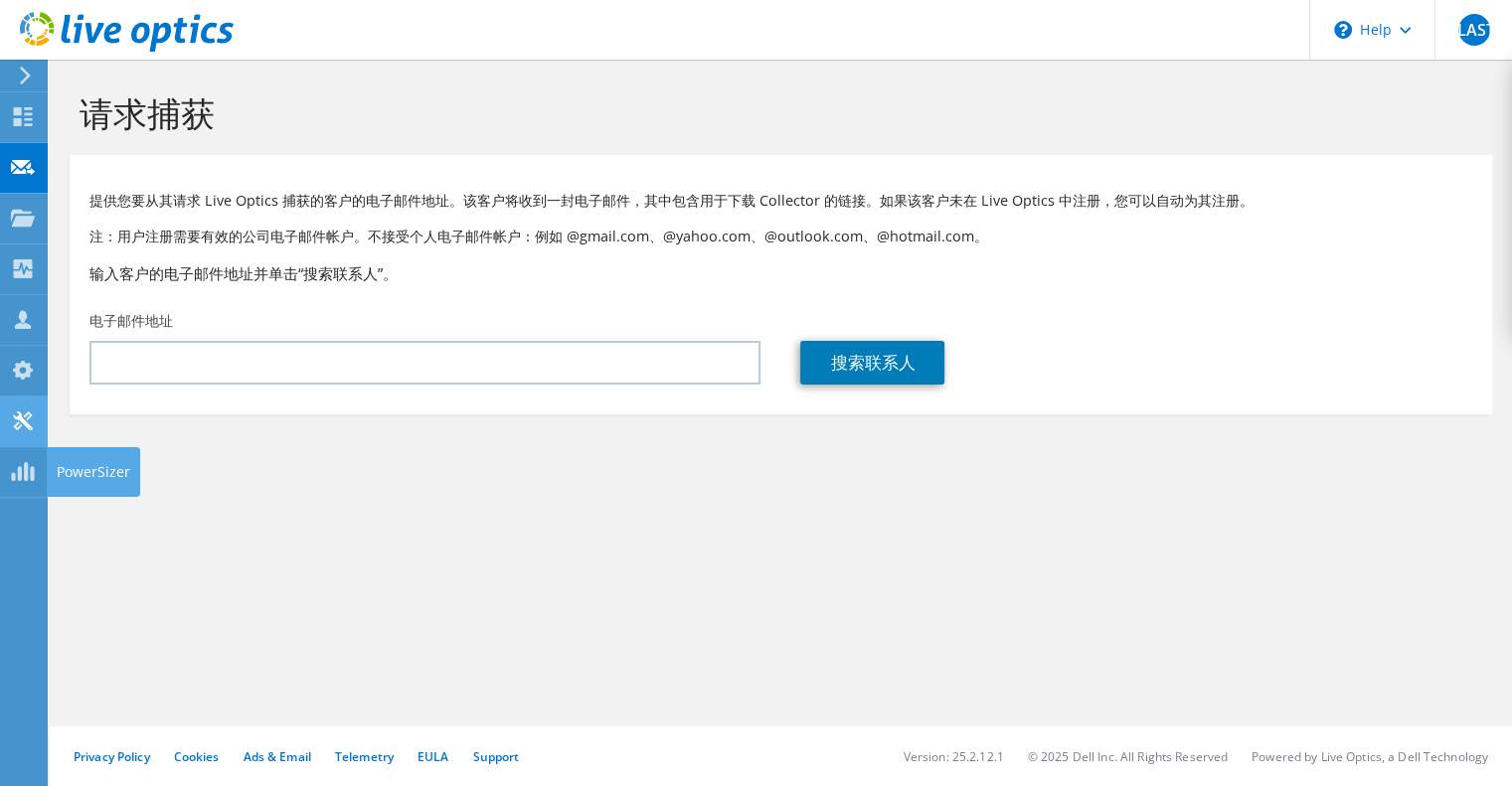 click at bounding box center [23, 423] 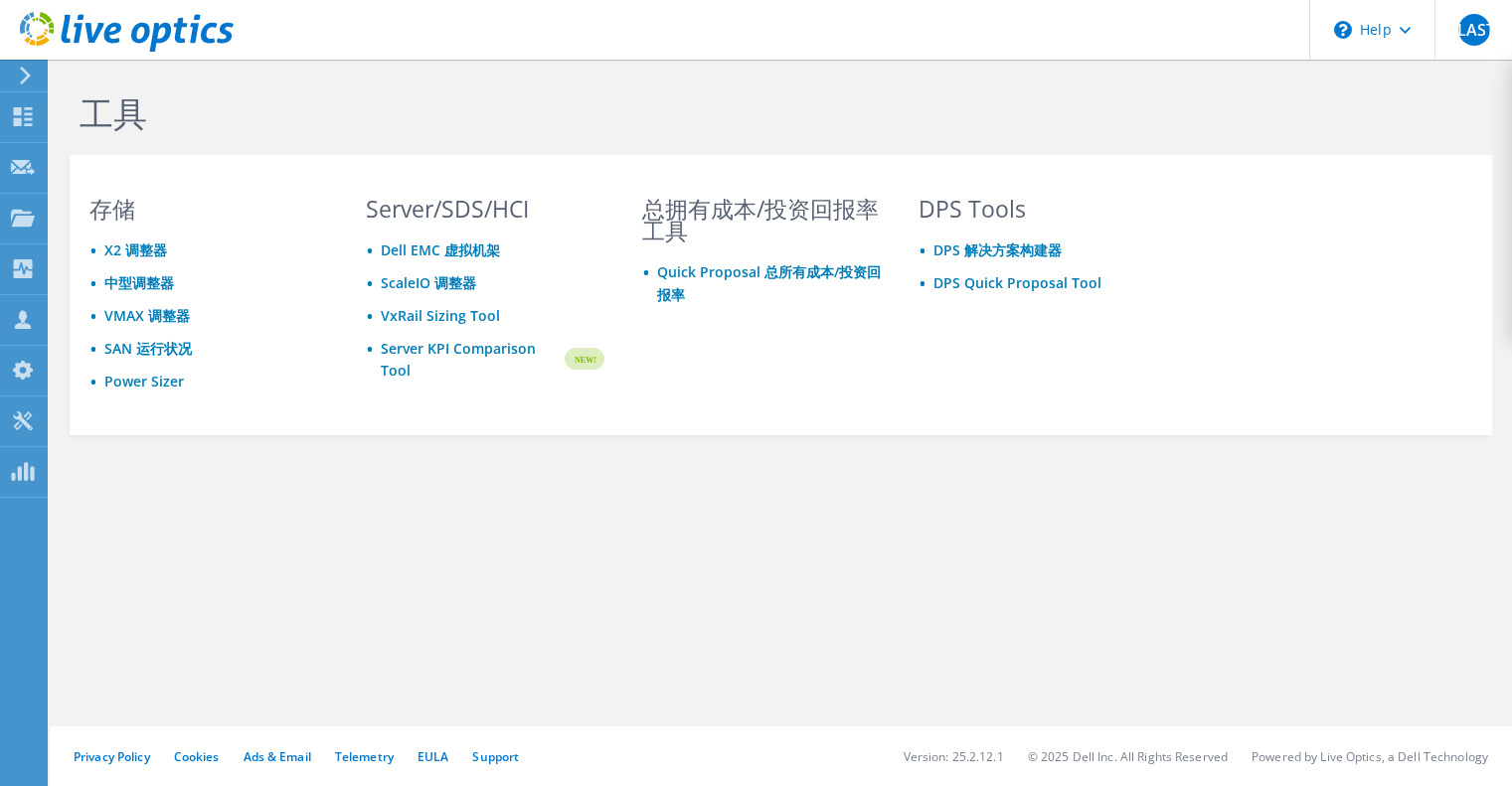 scroll, scrollTop: 0, scrollLeft: 0, axis: both 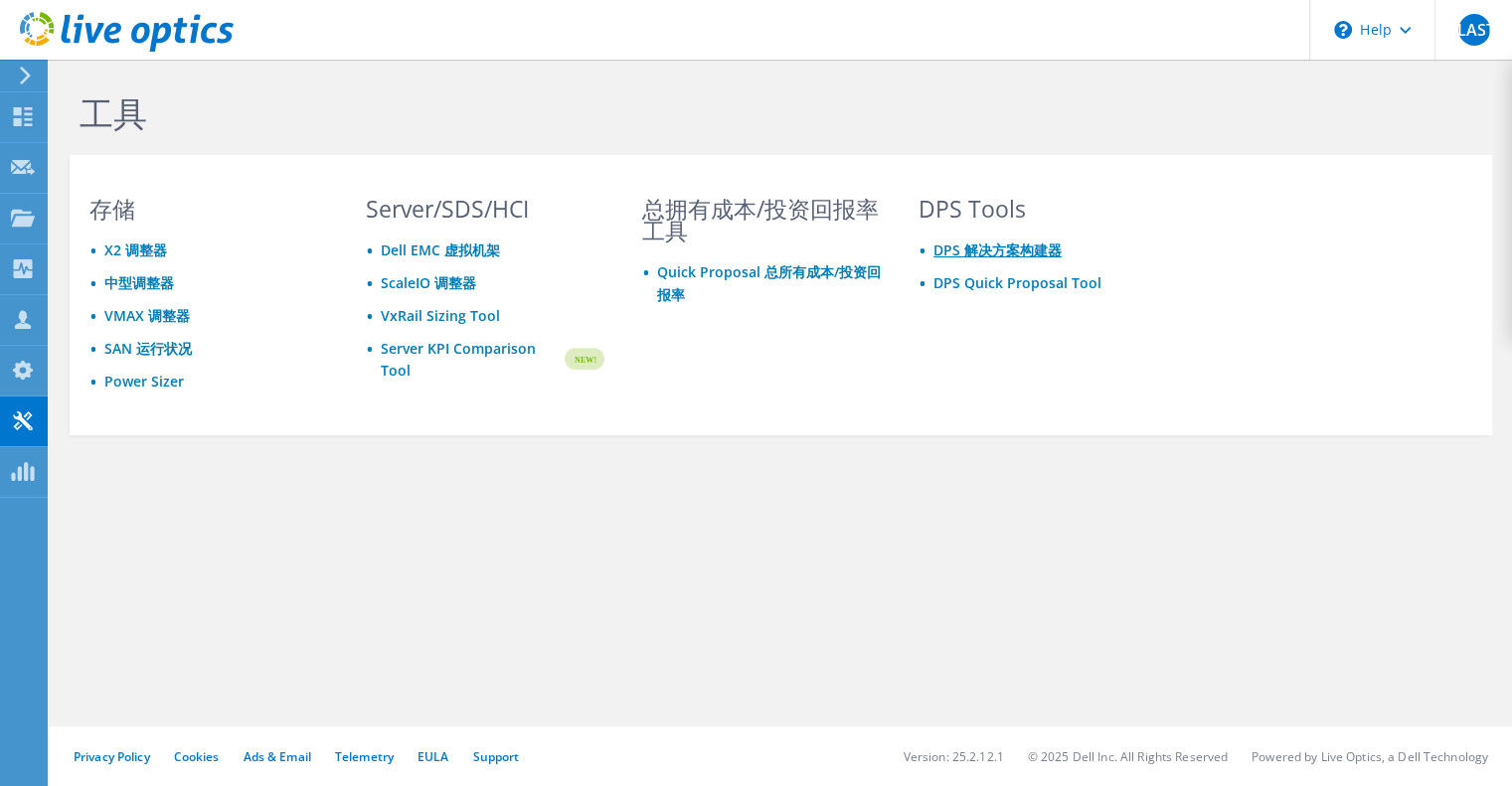 click on "DPS 解决方案构建器" at bounding box center (997, 249) 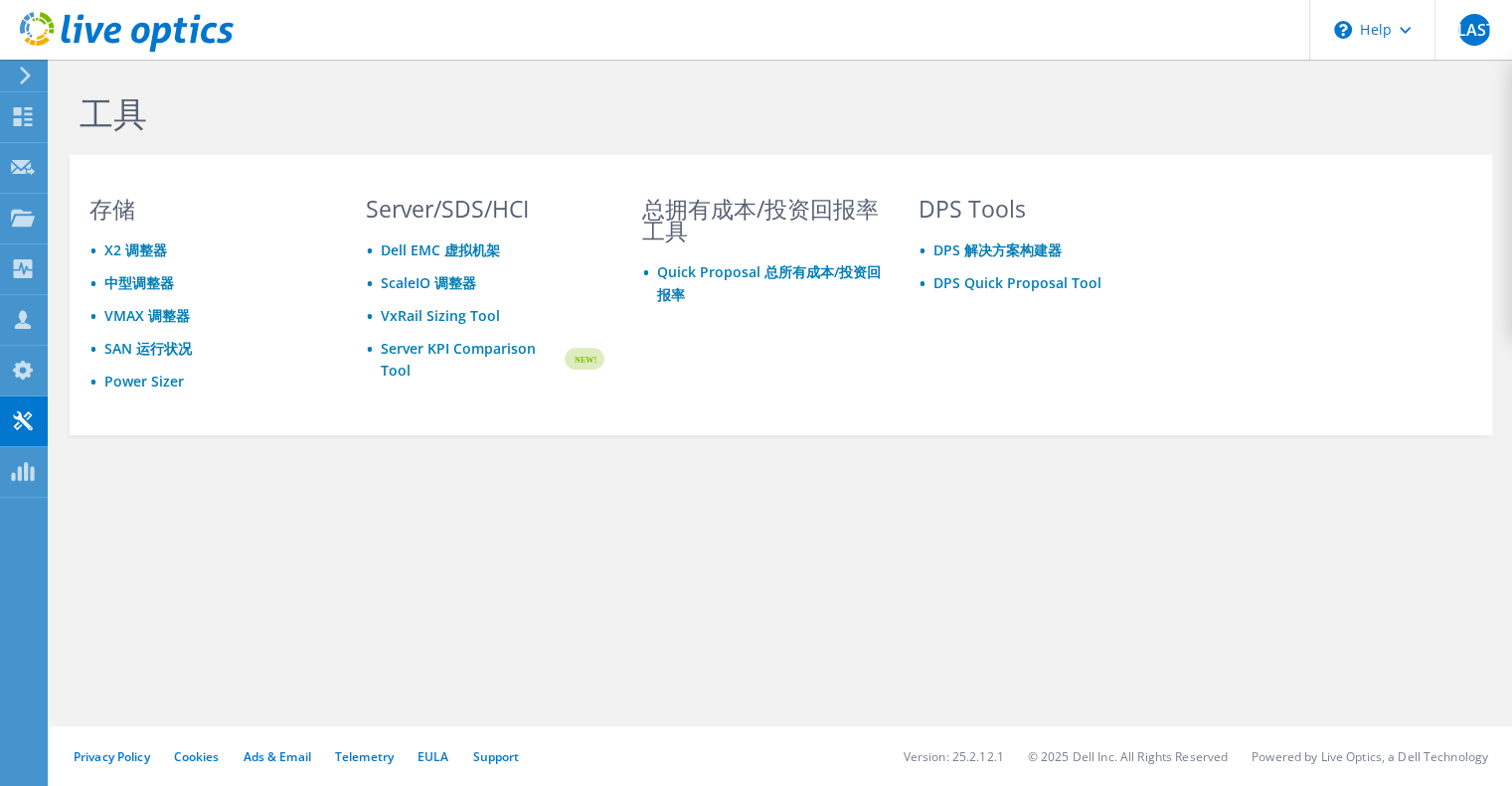 click at bounding box center (116, 33) 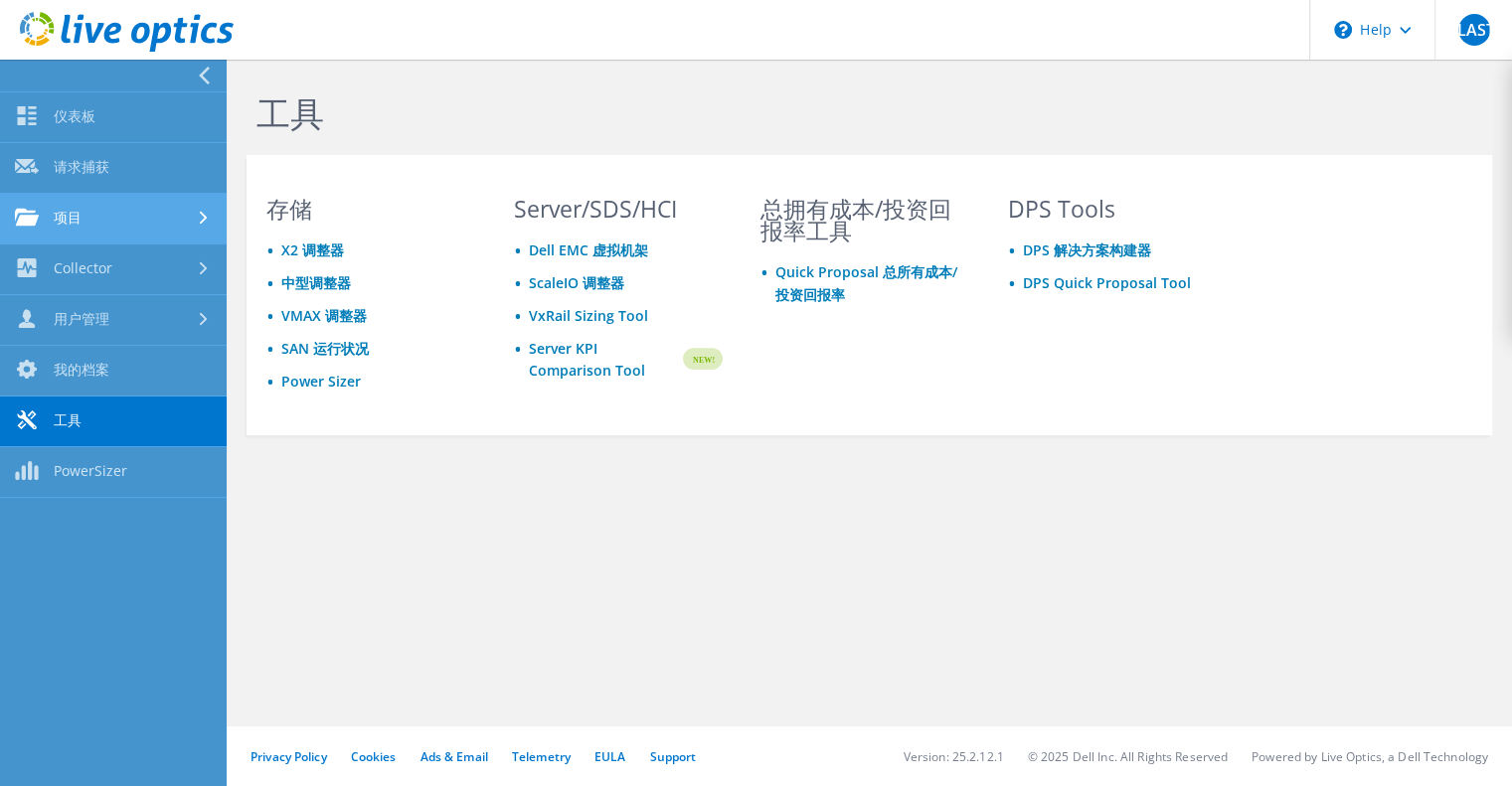 click on "项目" at bounding box center [113, 219] 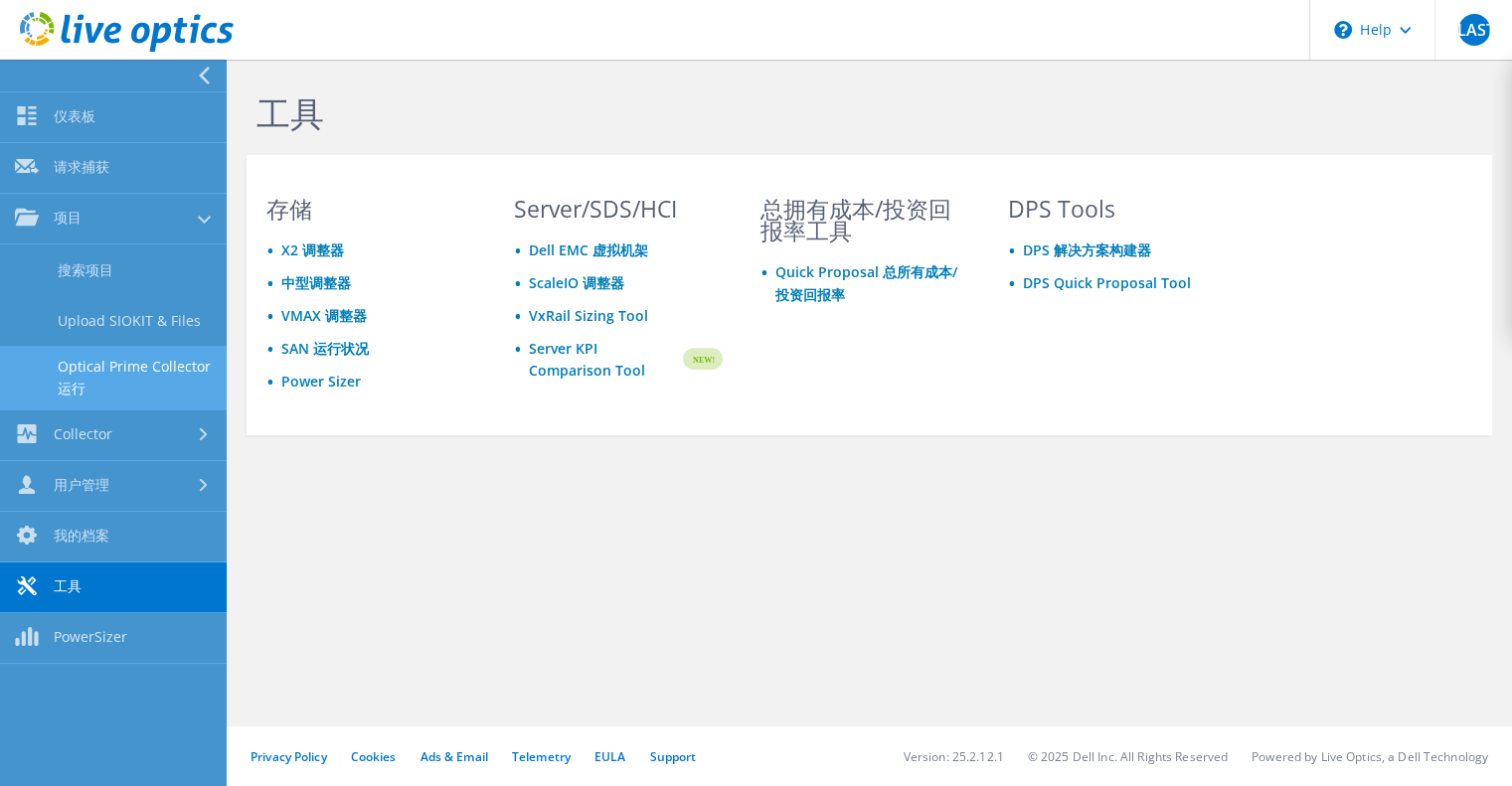 click on "Optical Prime Collector 运行" at bounding box center [113, 378] 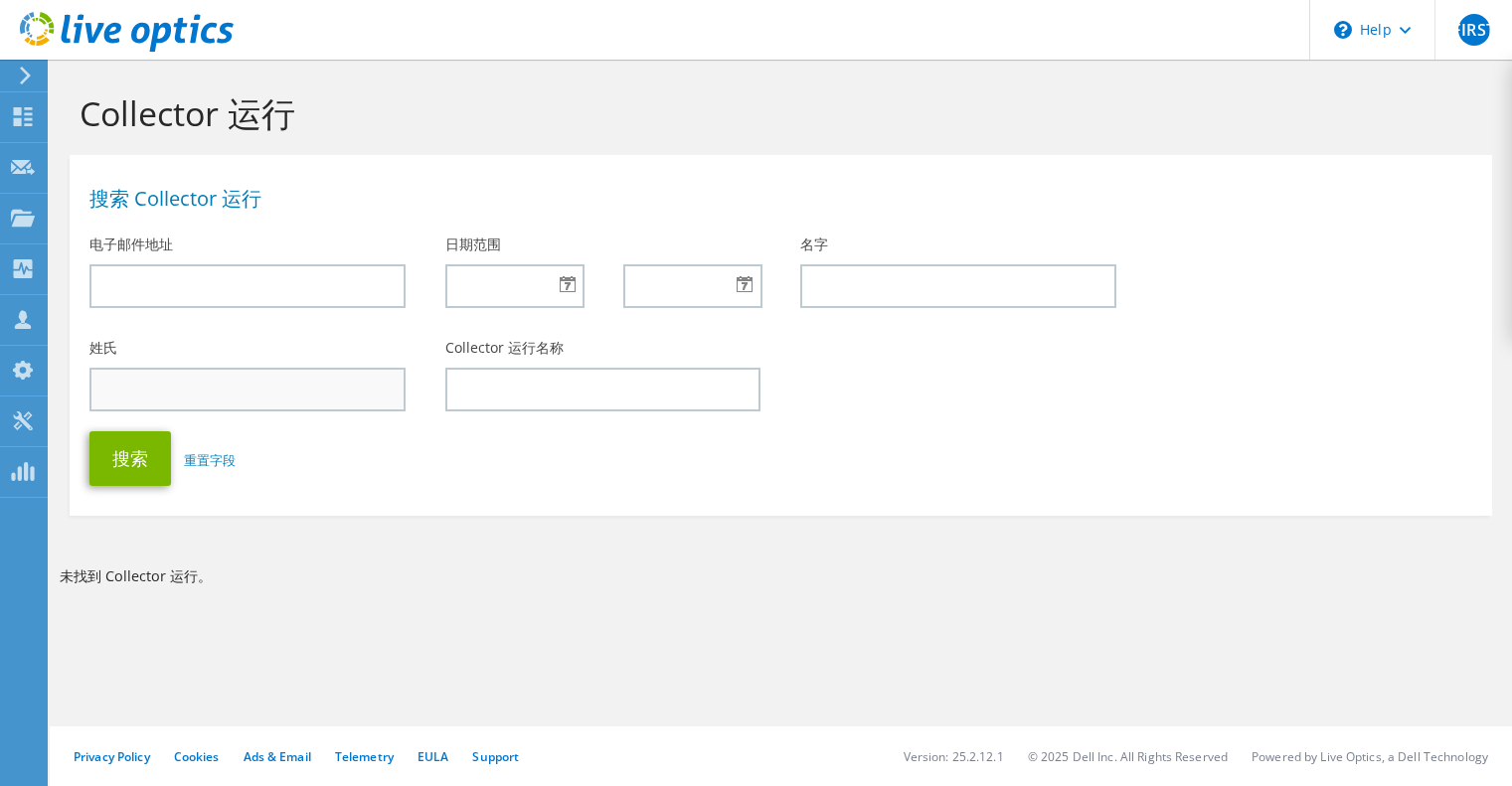scroll, scrollTop: 0, scrollLeft: 0, axis: both 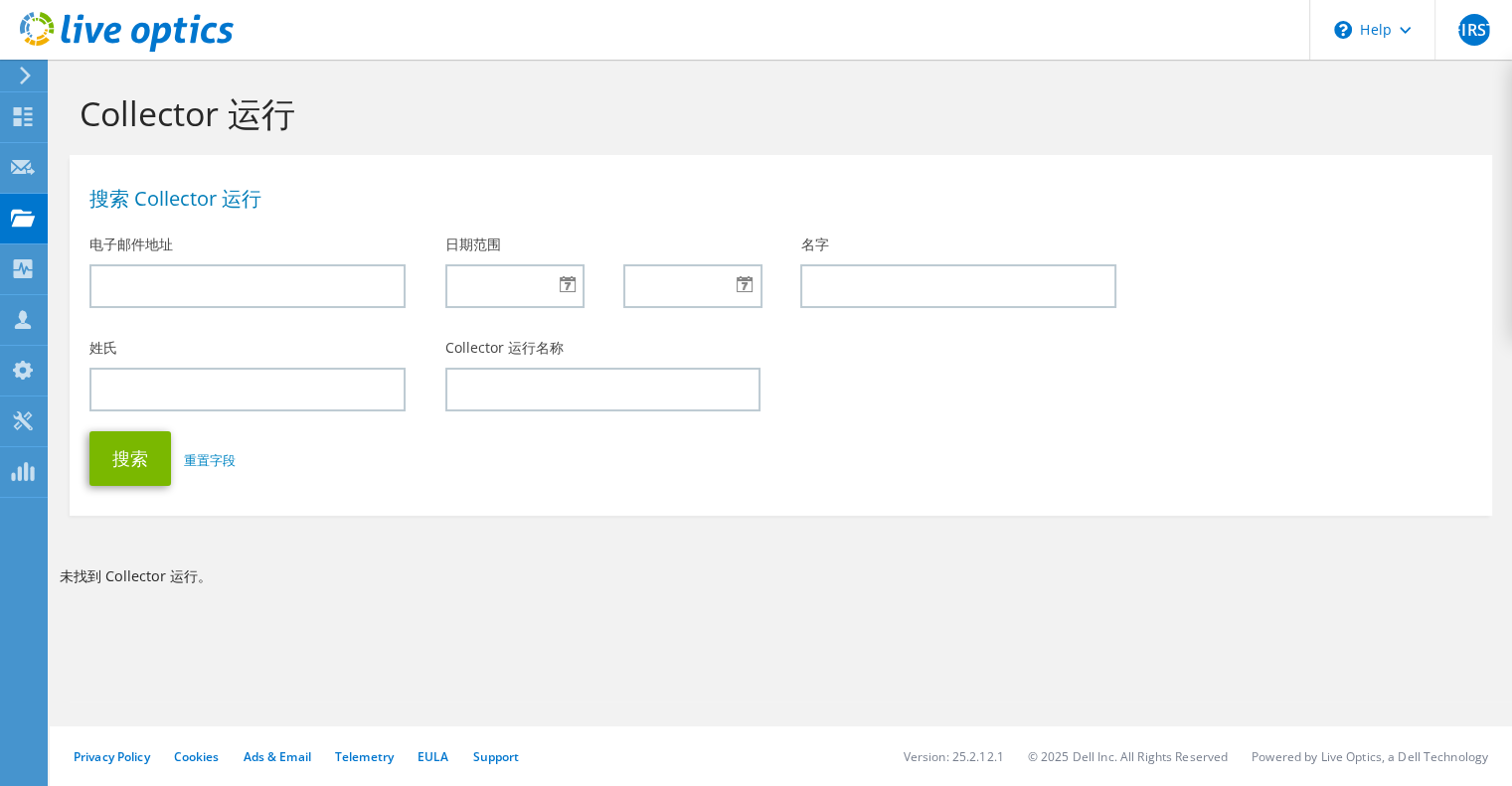 click 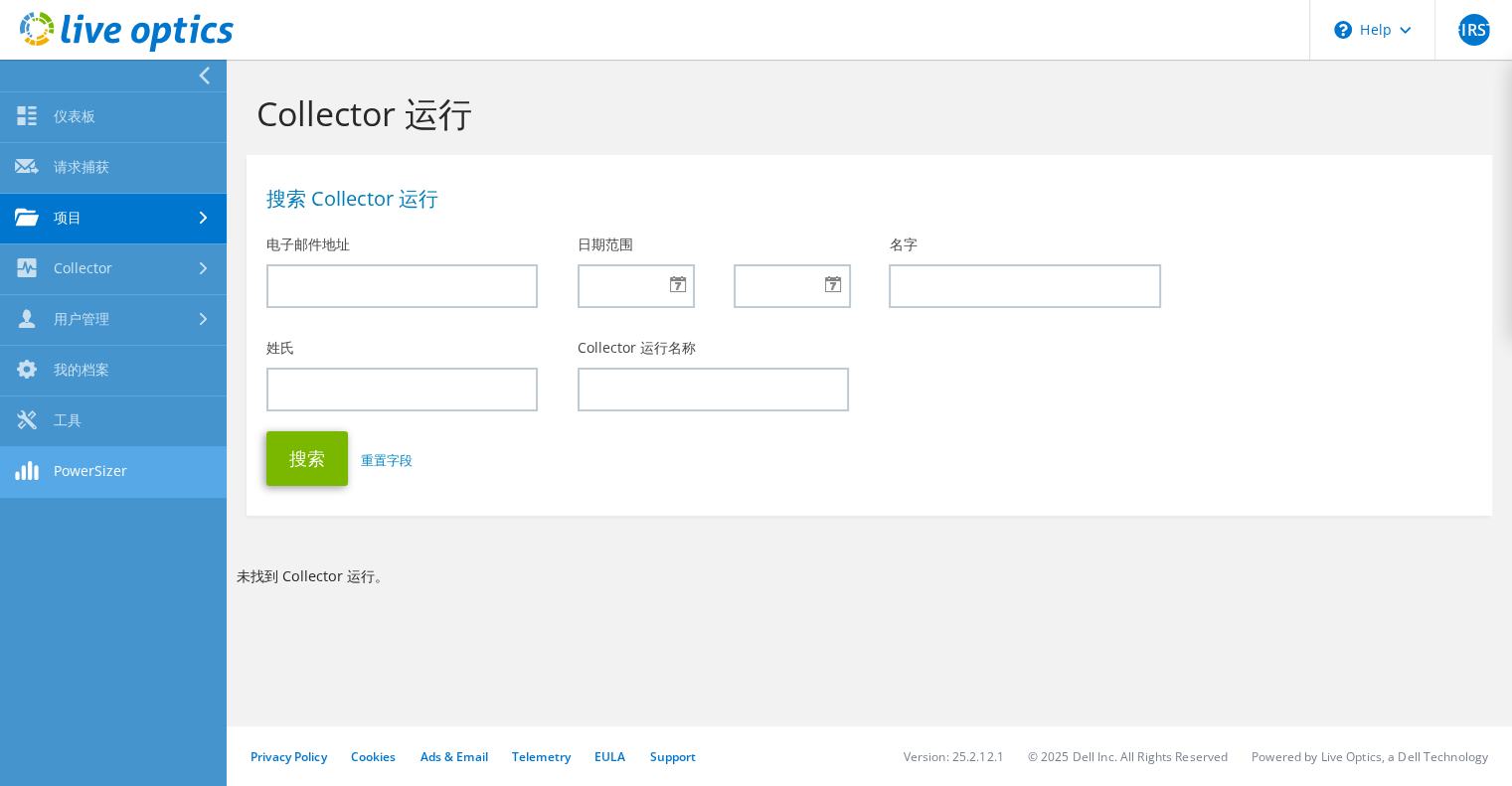 click on "PowerSizer" at bounding box center (113, 472) 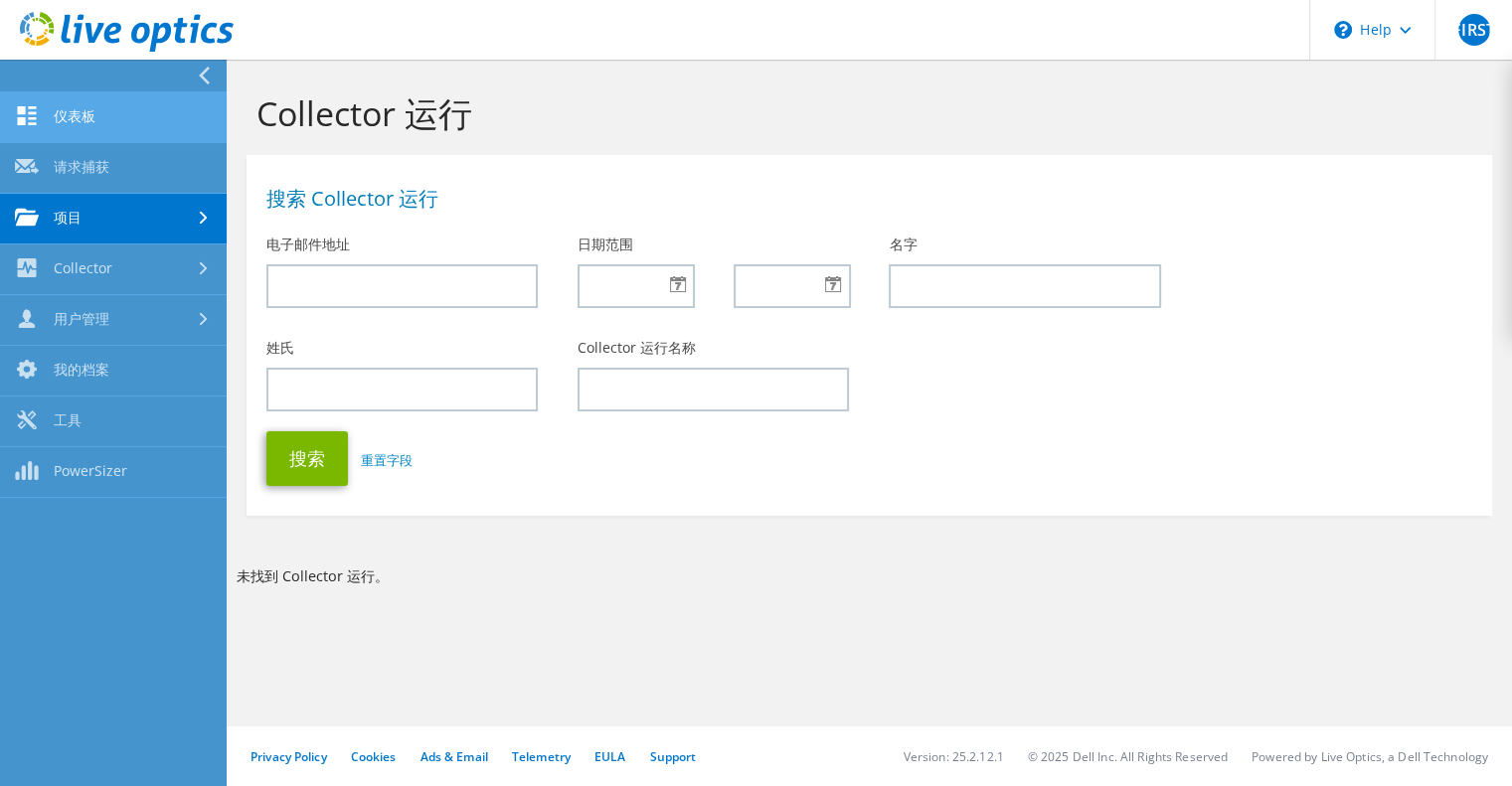 click on "仪表板" at bounding box center (113, 117) 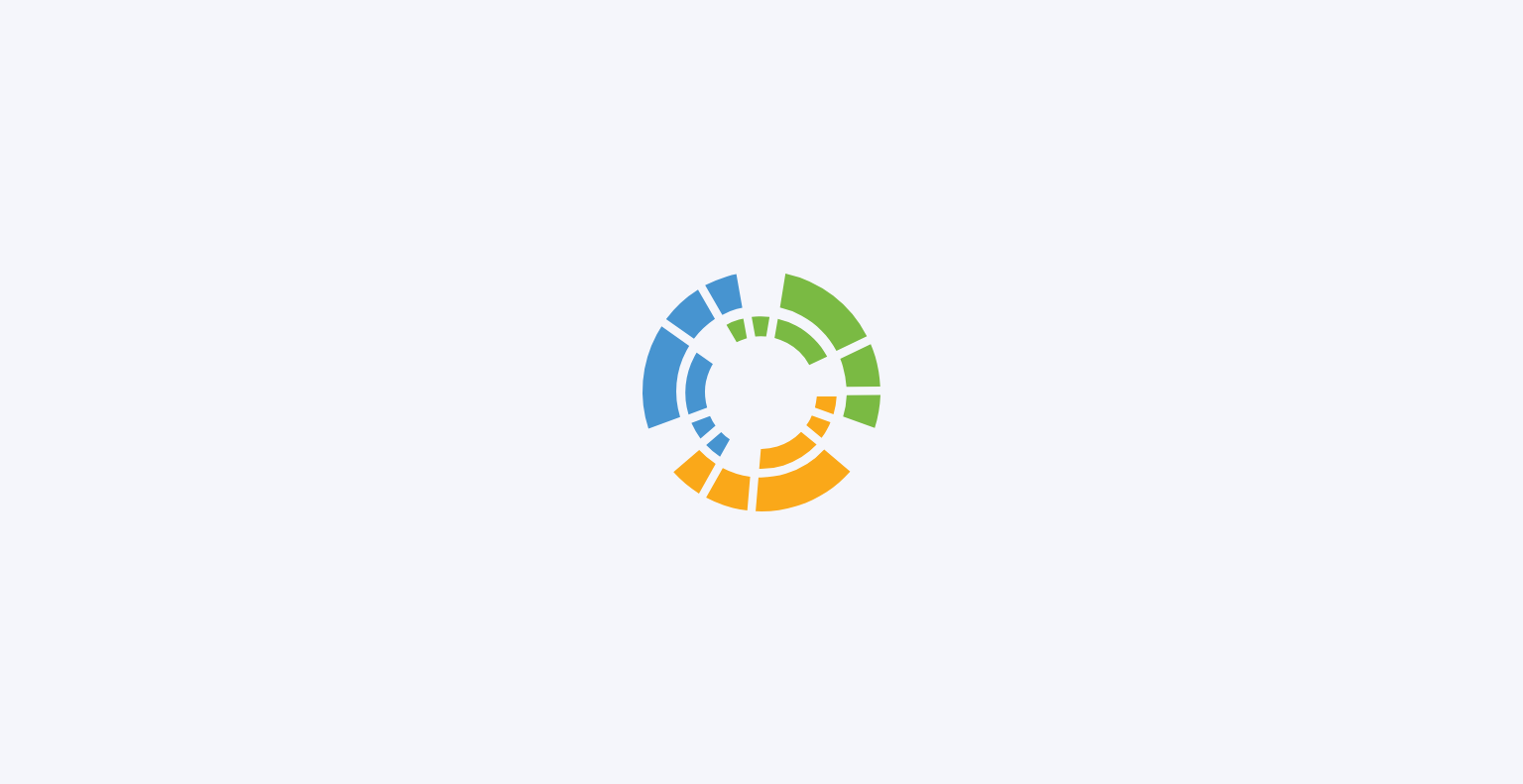 scroll, scrollTop: 0, scrollLeft: 0, axis: both 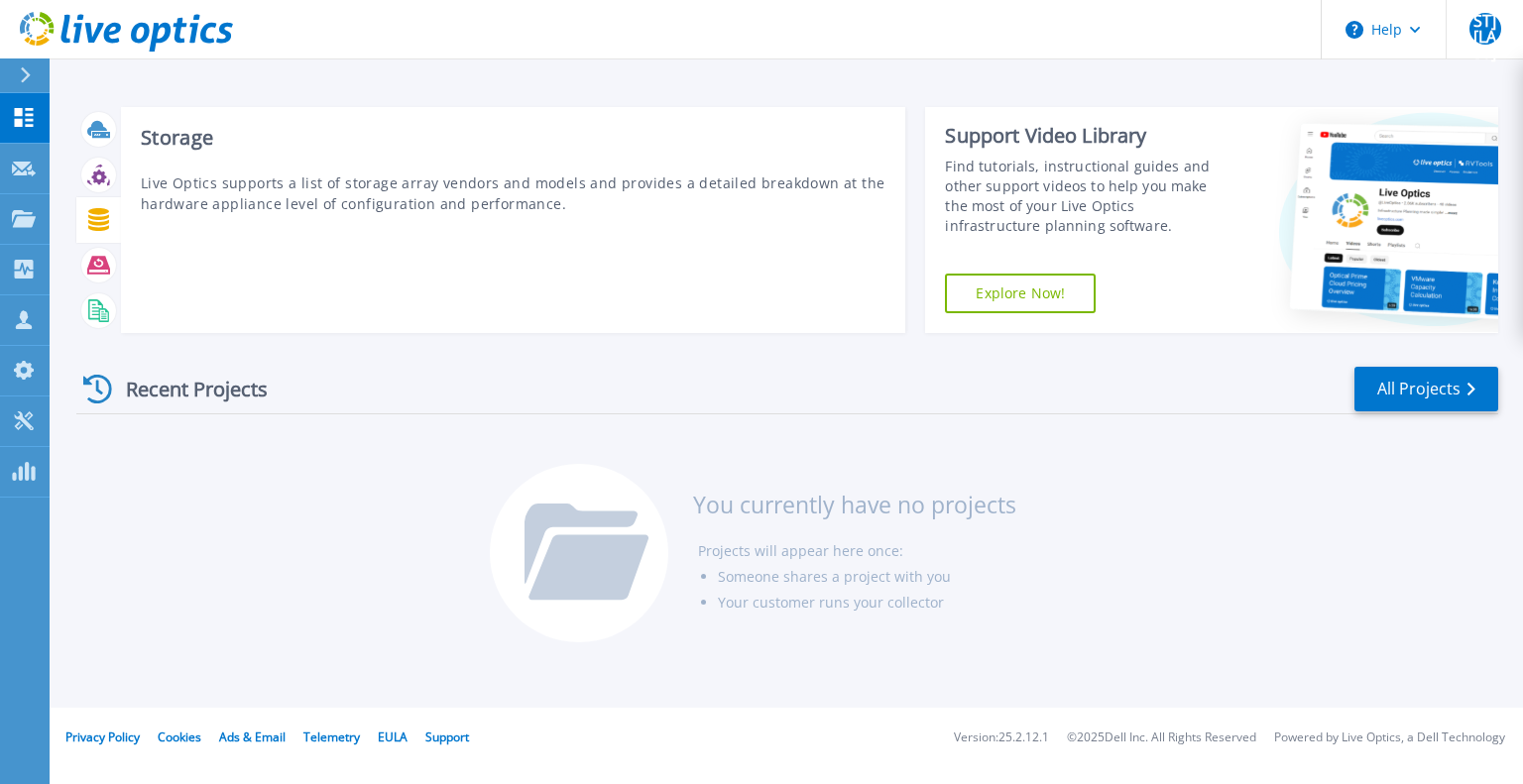 click at bounding box center (98, 219) 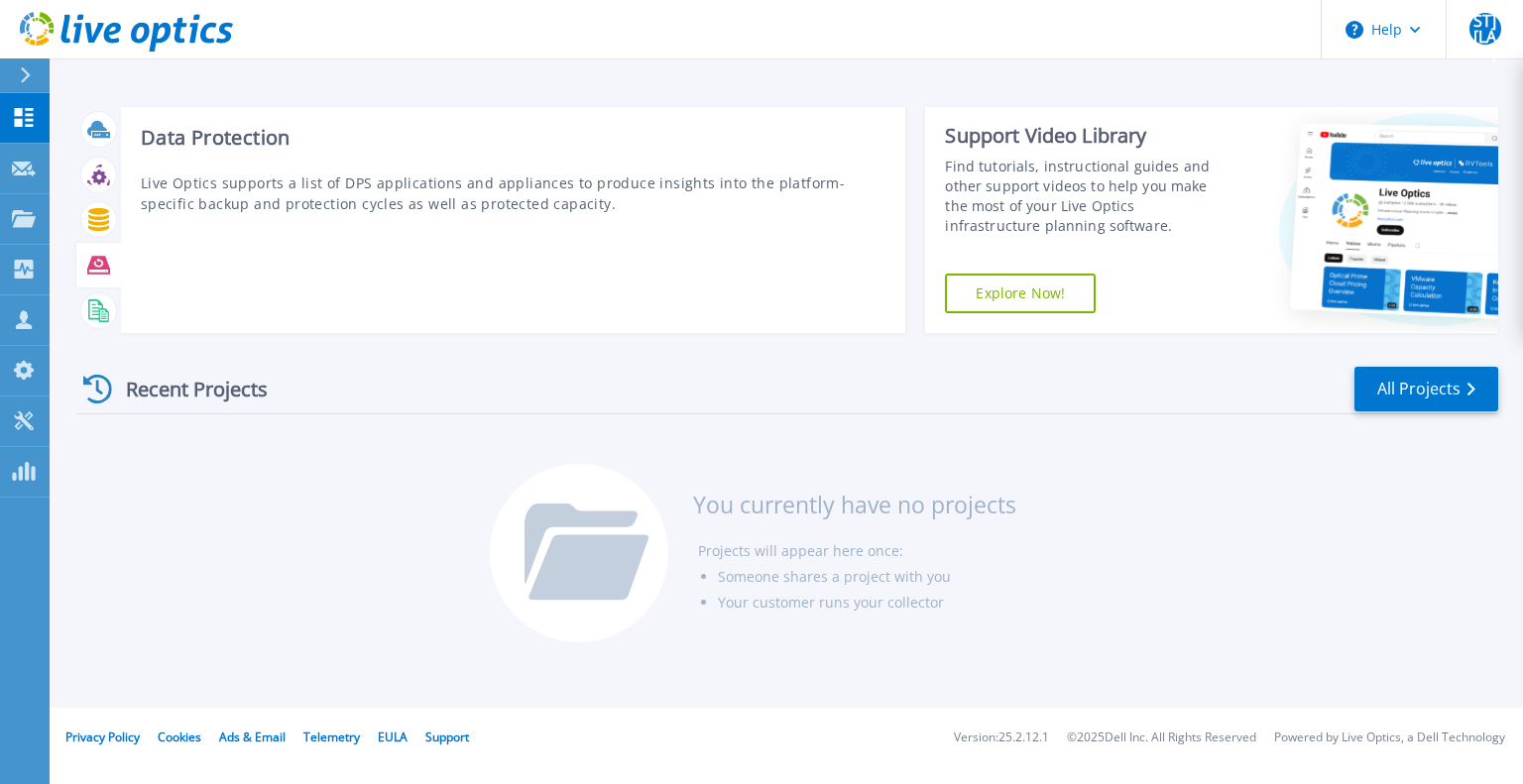 click 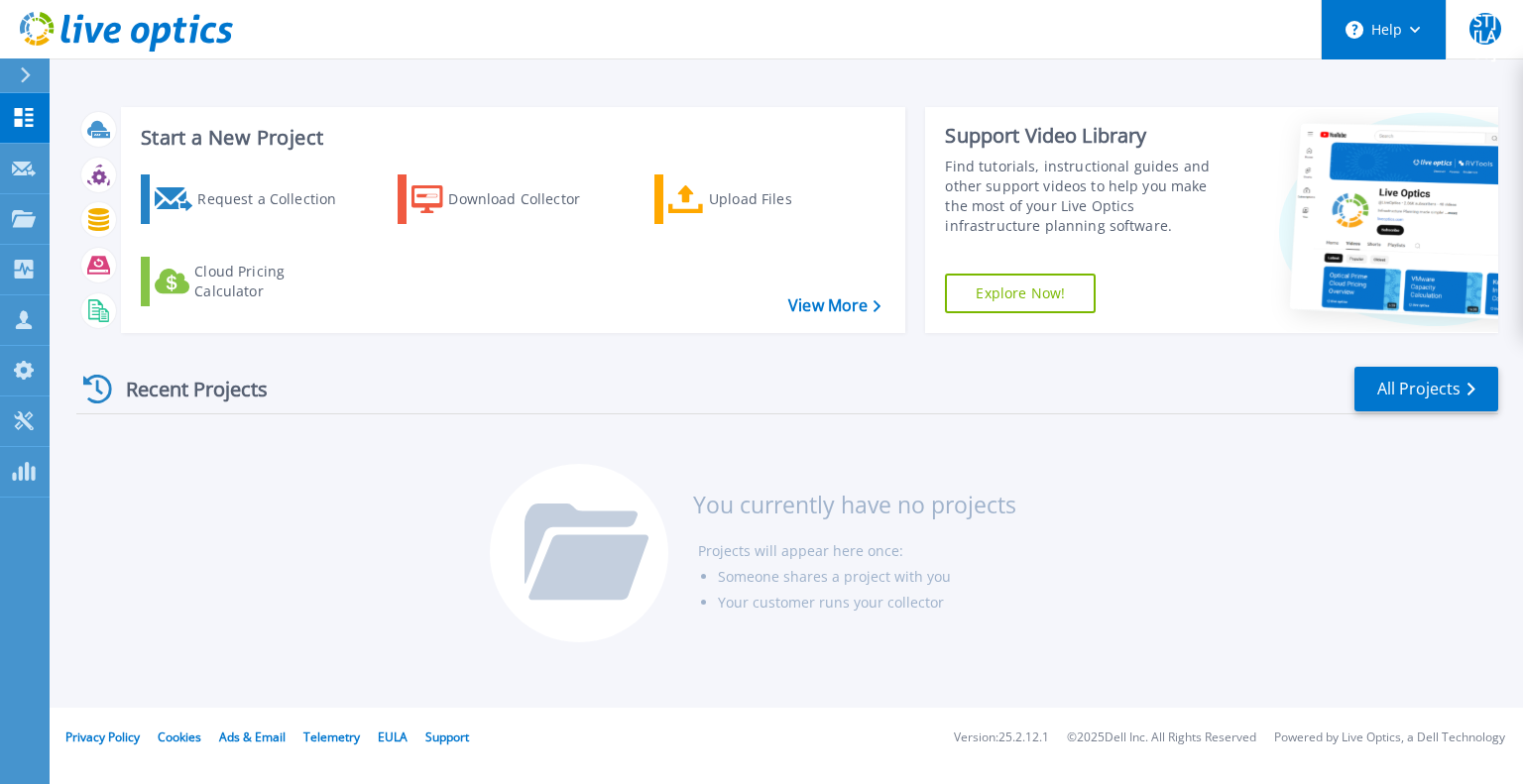 click 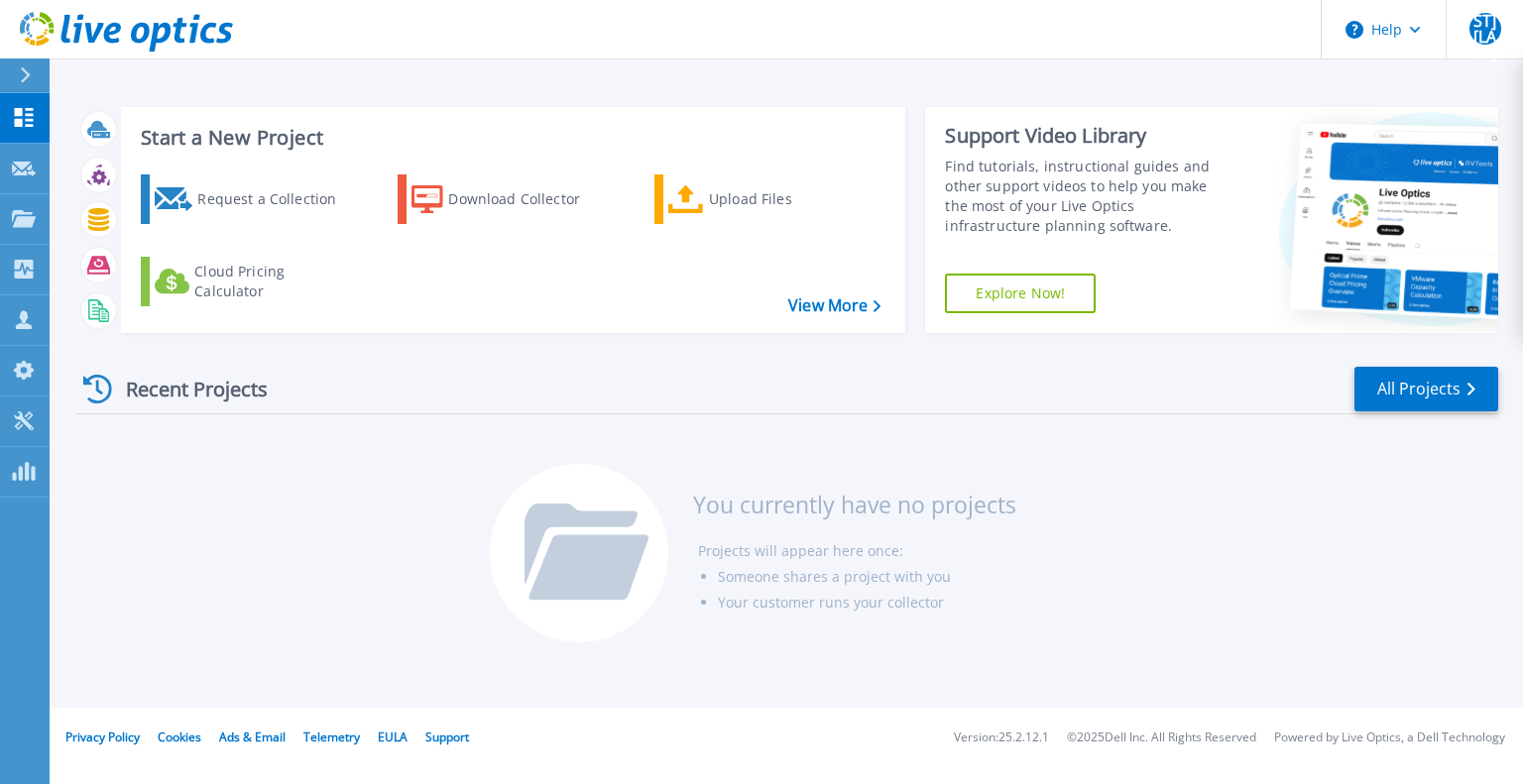 click on "You currently have no projects Projects will appear here once: Someone shares a project with you Your customer runs your collector" at bounding box center [787, 563] 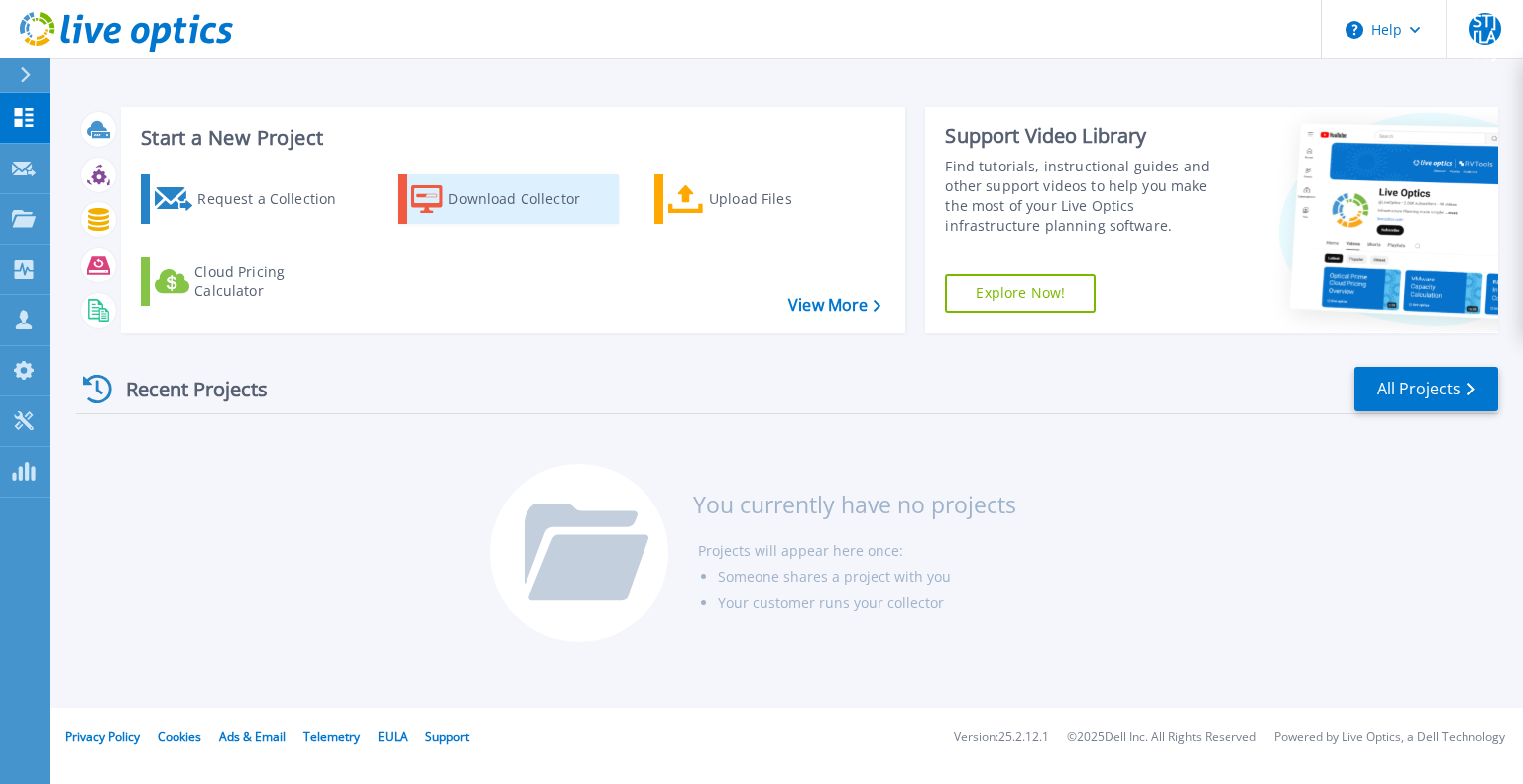 click on "Download Collector" at bounding box center (508, 199) 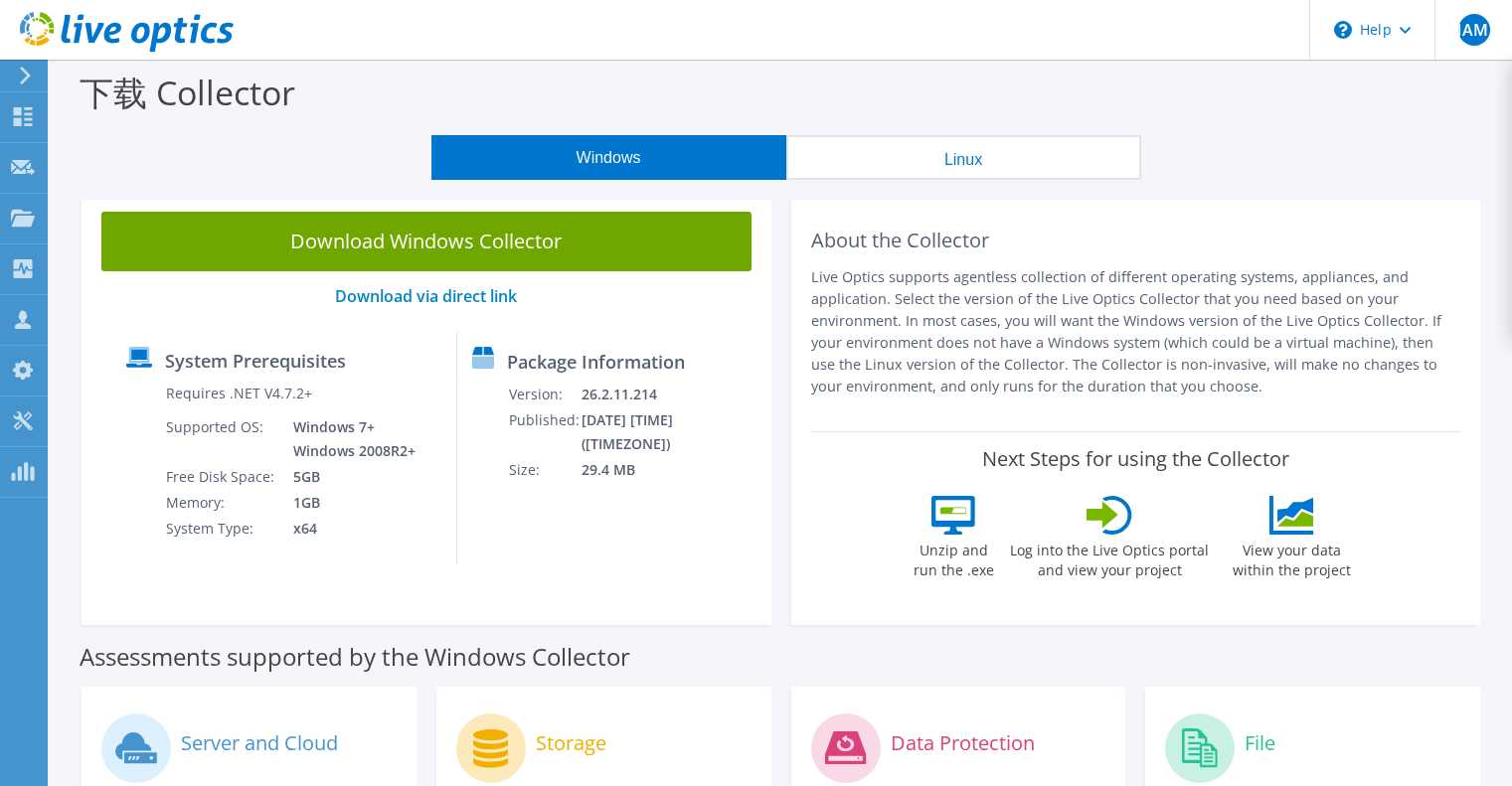 scroll, scrollTop: 0, scrollLeft: 0, axis: both 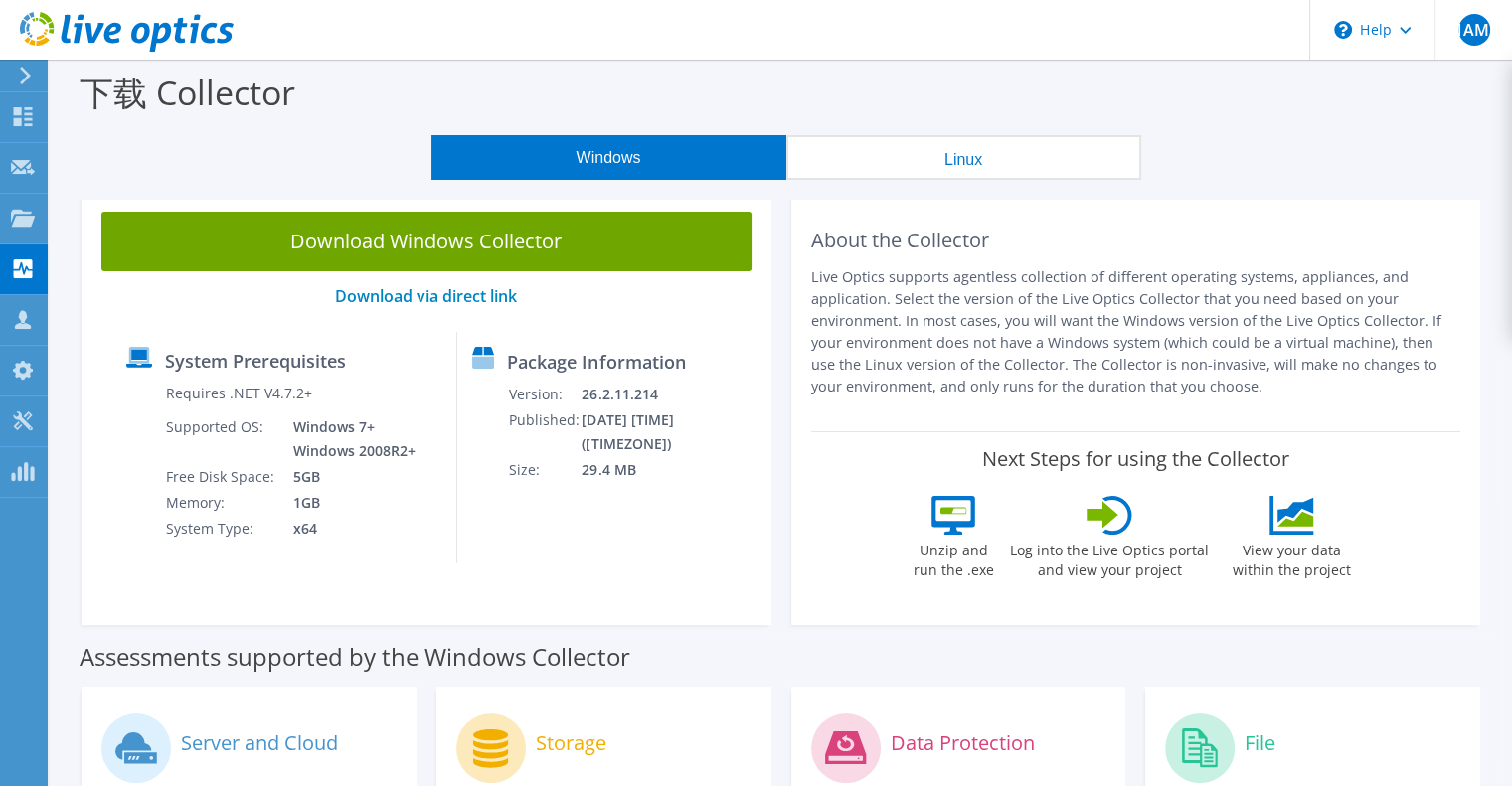 click on "Linux" at bounding box center (963, 157) 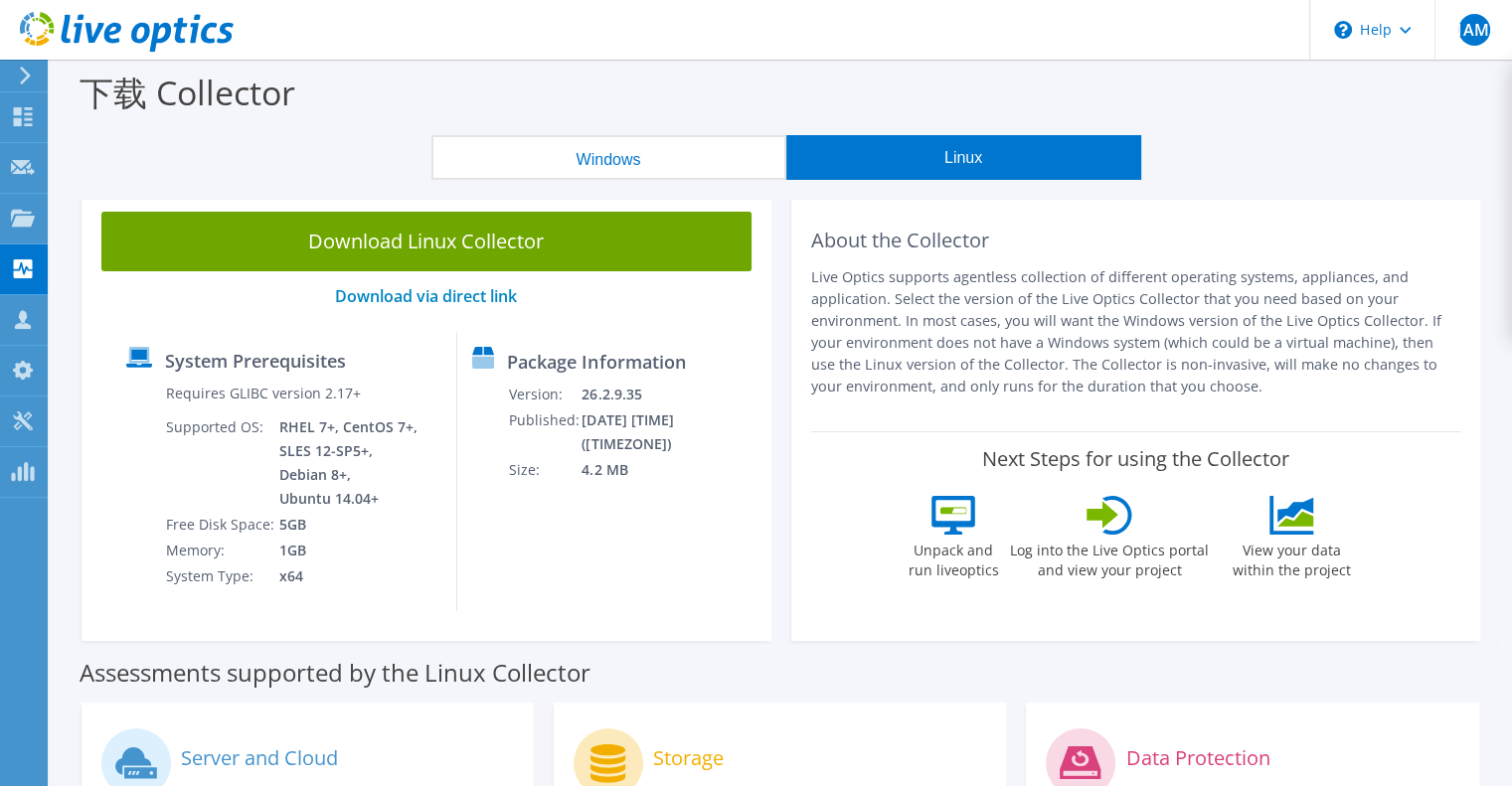 click on "Windows" at bounding box center [608, 157] 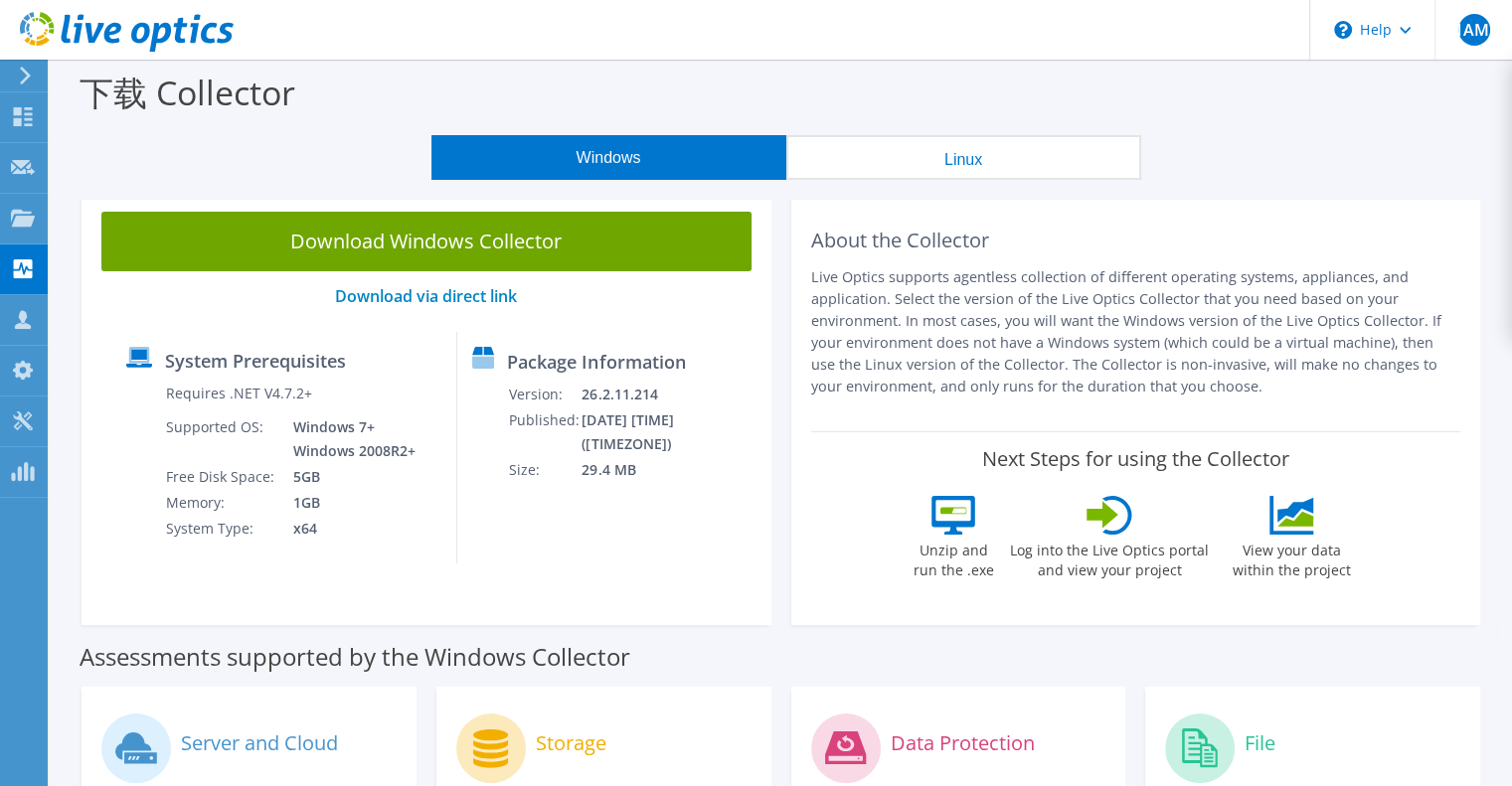 click on "Linux" at bounding box center (963, 157) 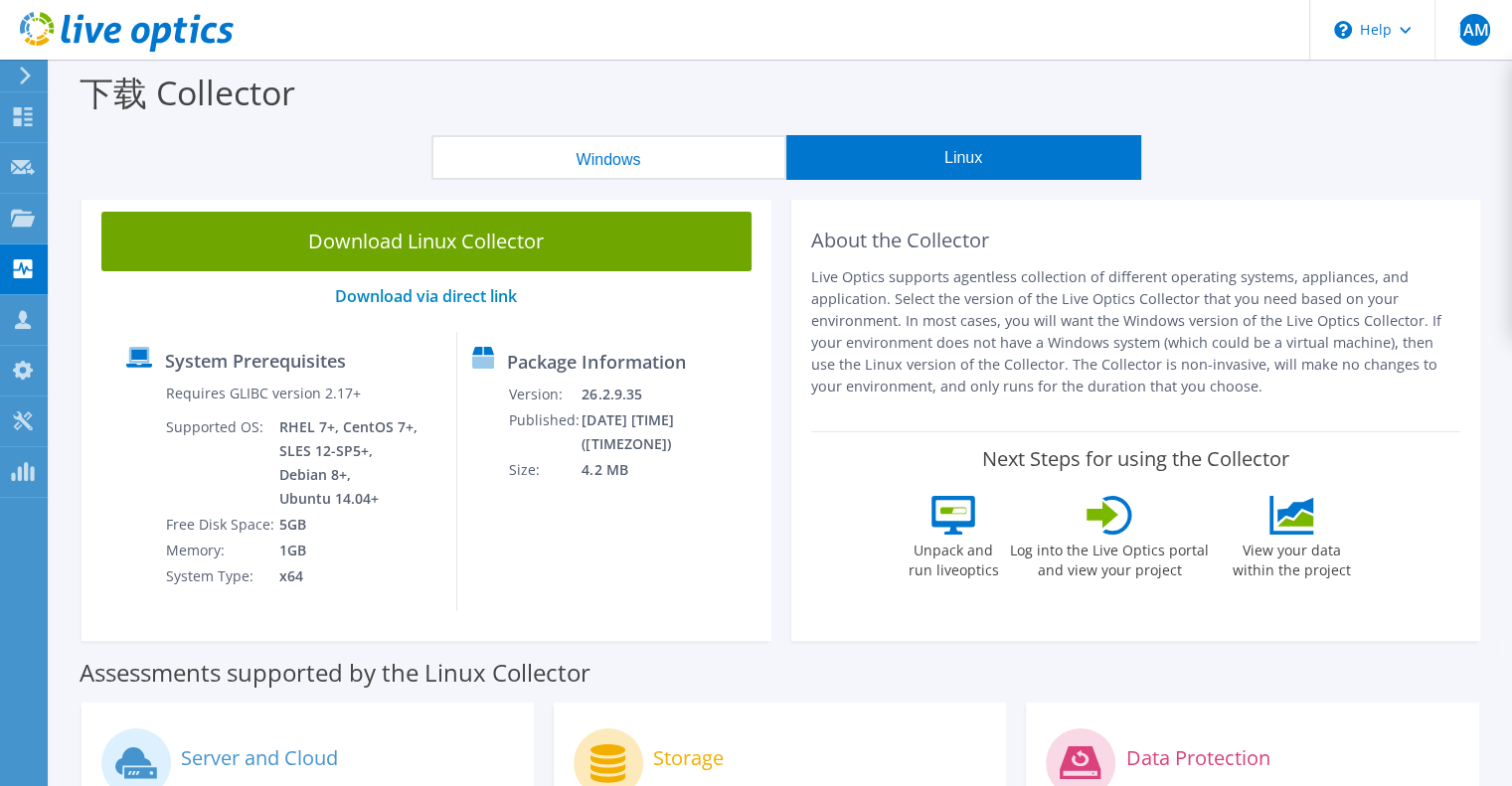 click on "Windows" at bounding box center [608, 157] 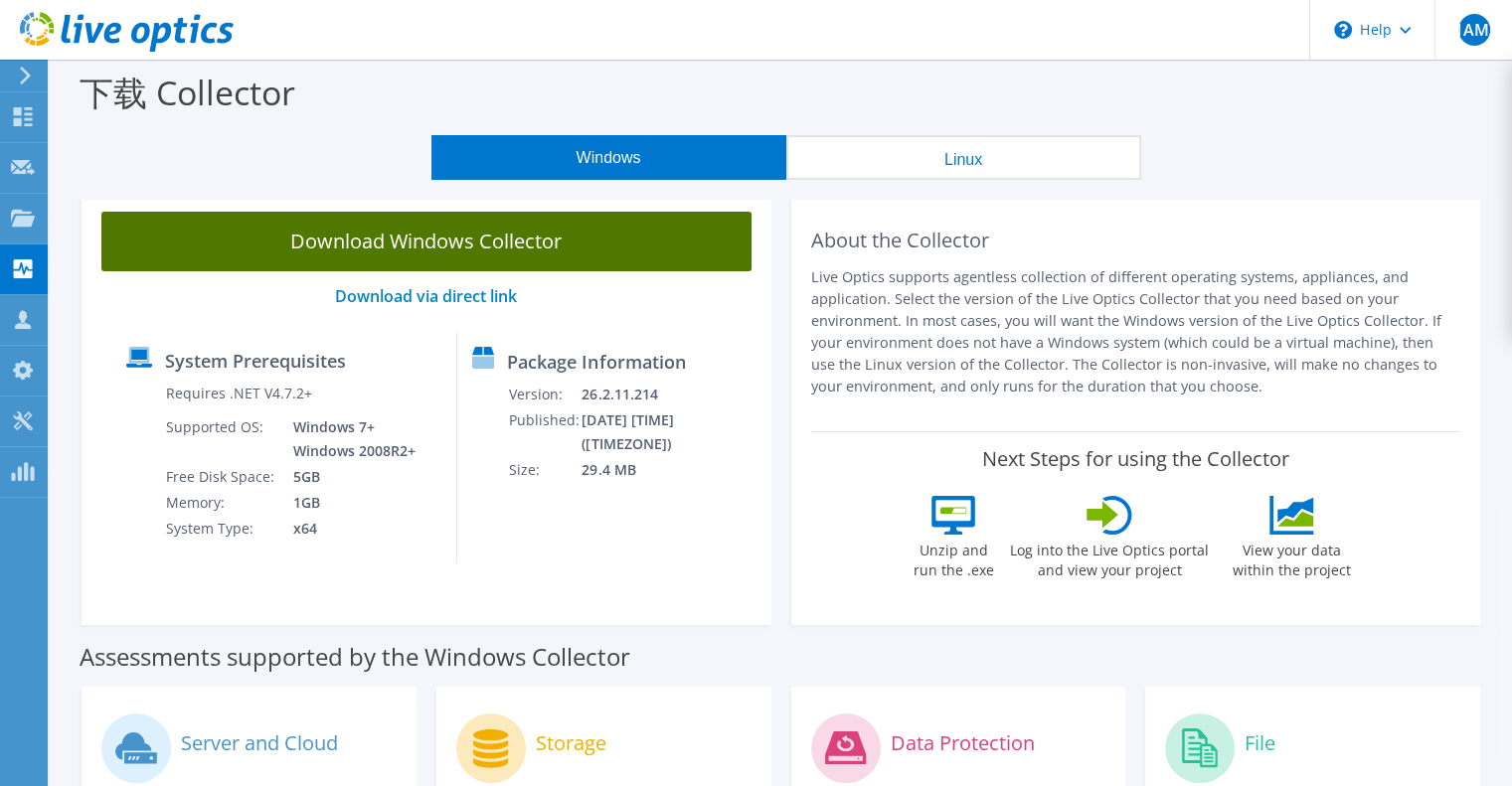 click on "Download Windows Collector" at bounding box center [426, 241] 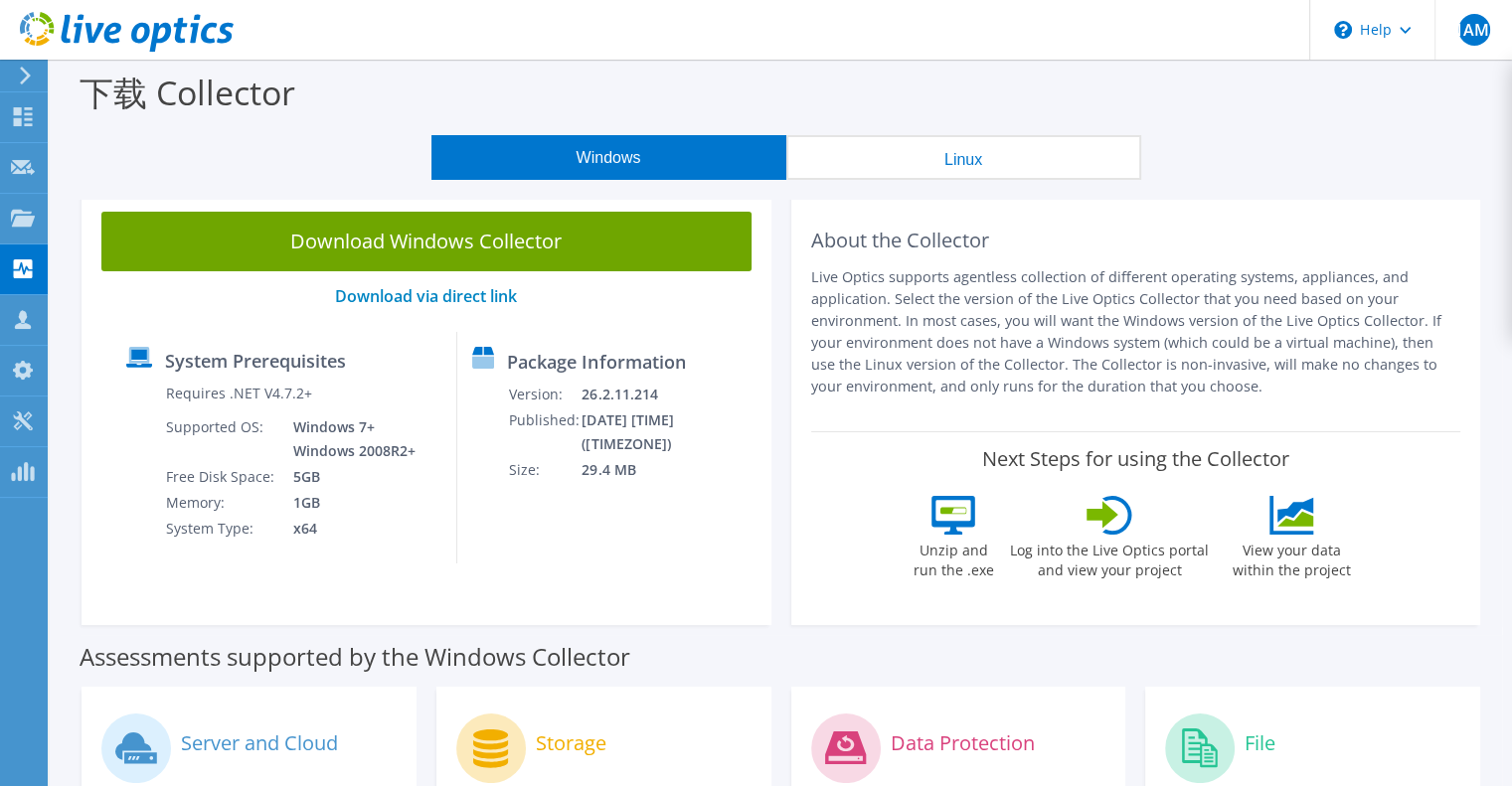 scroll, scrollTop: 397, scrollLeft: 0, axis: vertical 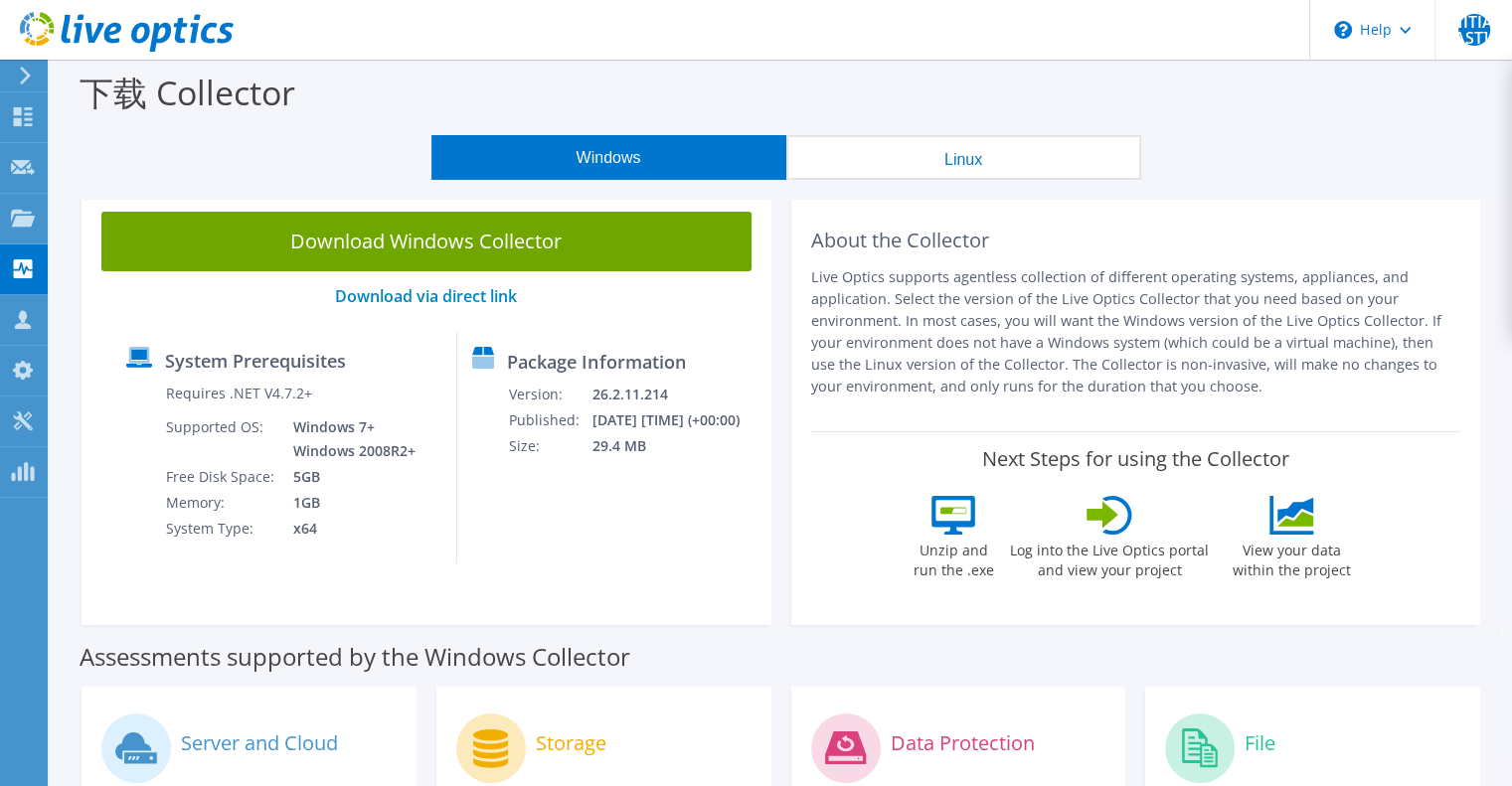 click 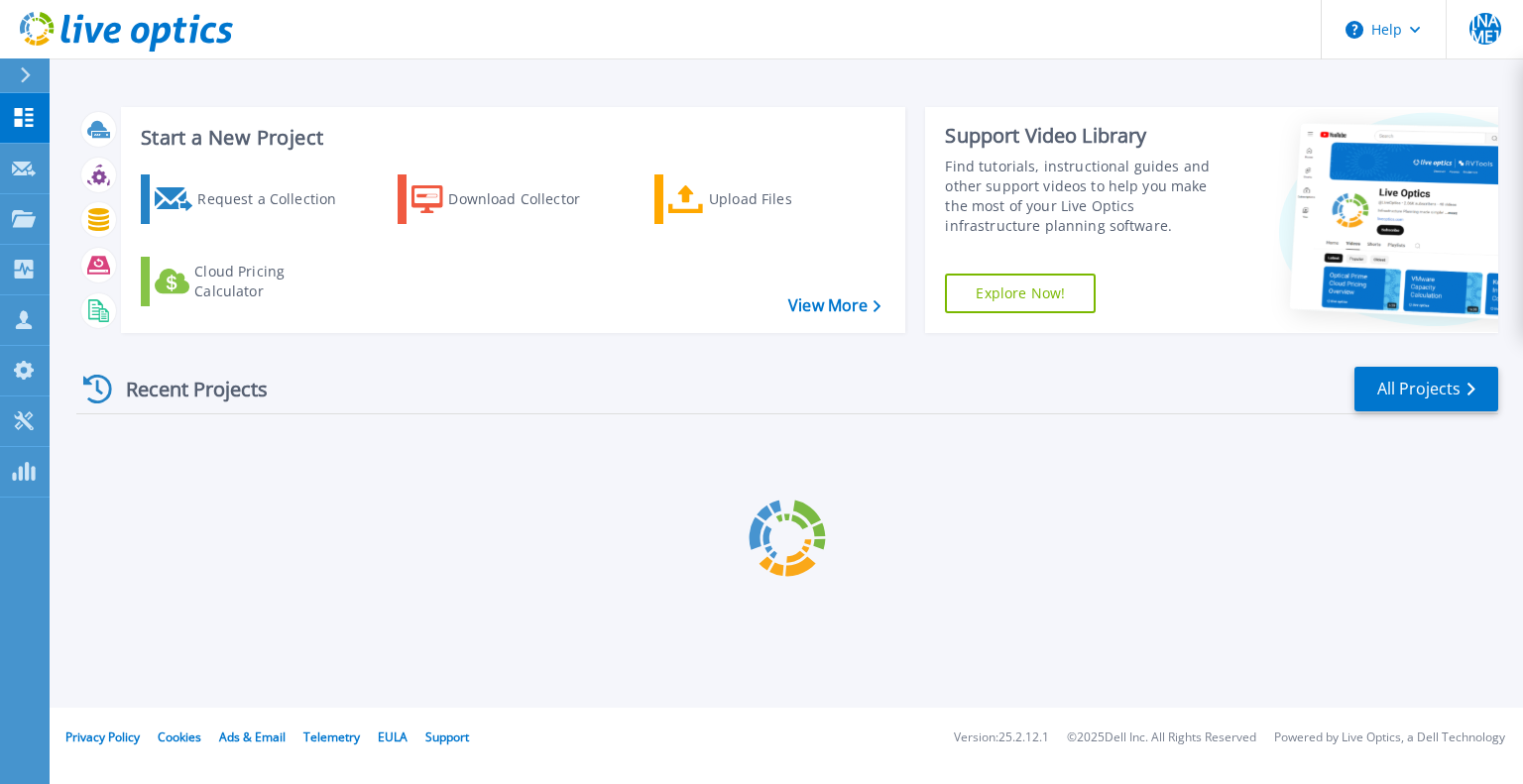 scroll, scrollTop: 0, scrollLeft: 0, axis: both 